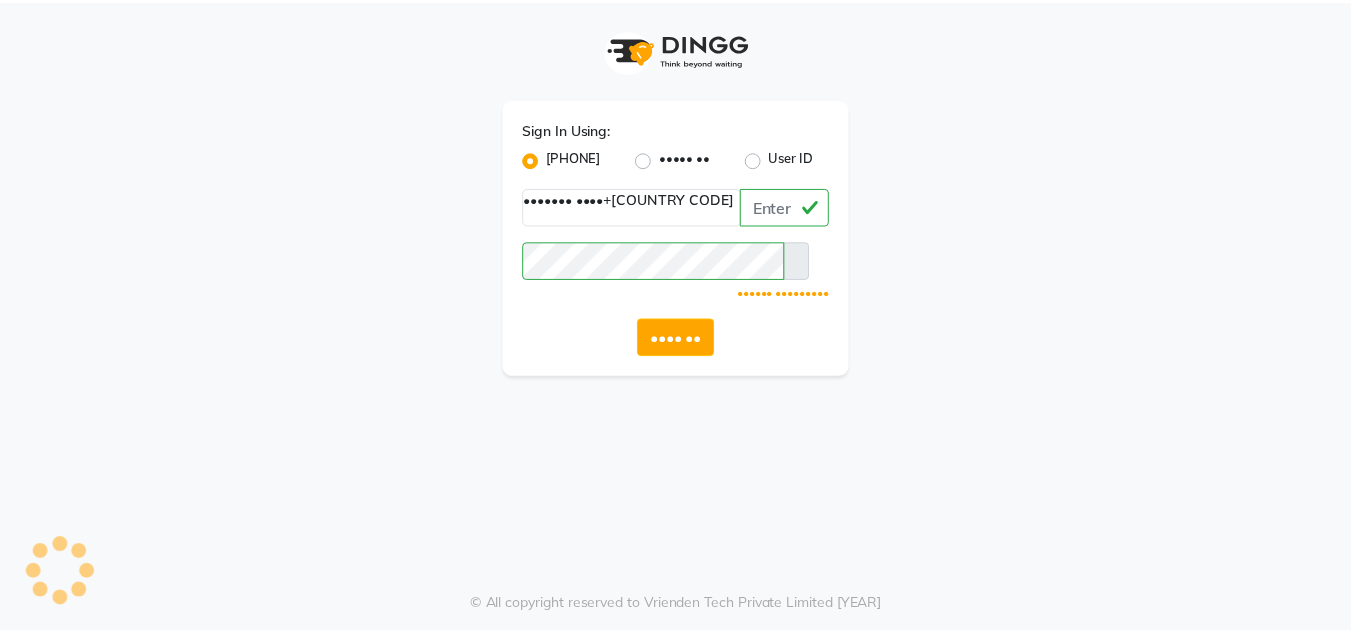 scroll, scrollTop: 0, scrollLeft: 0, axis: both 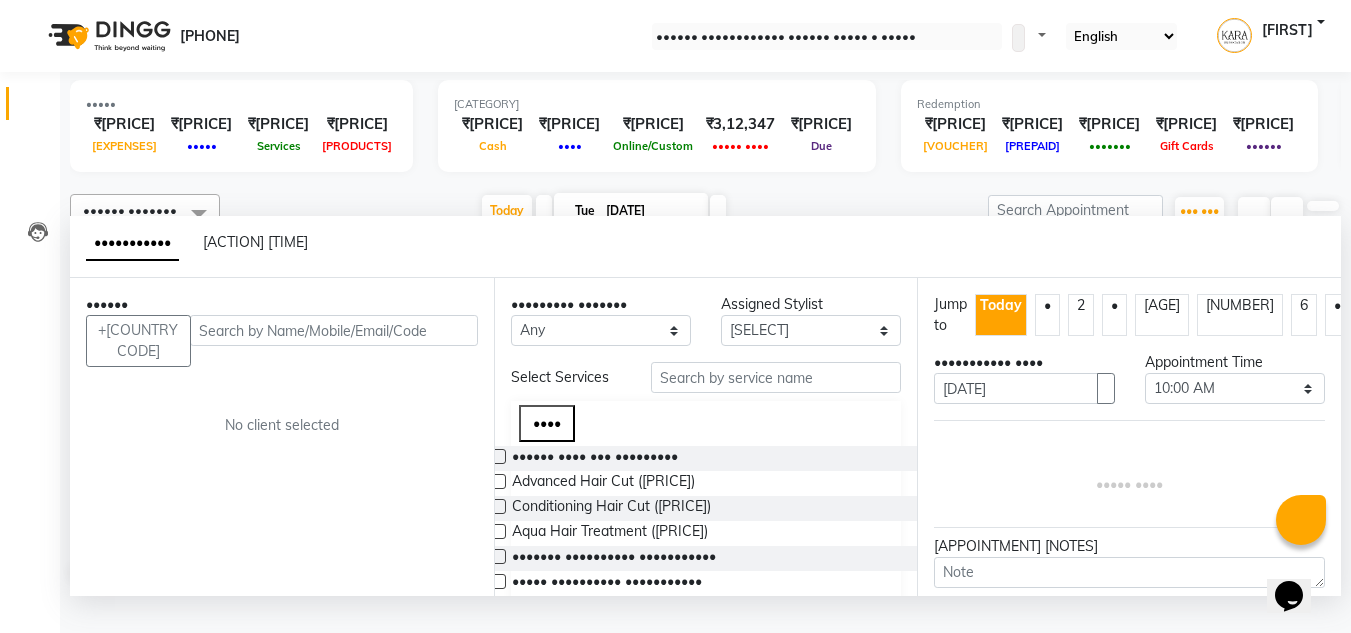 click on "••••••••••• •••••• •••••••• • •••• •••••• ••••• • •••••  •••••••• ••••••  • •••••••  •••••••••••• •••••• ••••••• ••••••••• ••••••••••     ••••• ••  ••••••••••• •••••••• •••••••• ••••••• ••••• •• ••••• ••••••• ••••••• ••••••• ••••••• ••••• ••••• ••••••• ••••• •• ••••••••••••• ••••••• •• •••• ••••••  •••••• ••••••• •••••• •••••••• •••• •••  ••••••••••••••" at bounding box center (675, 36) 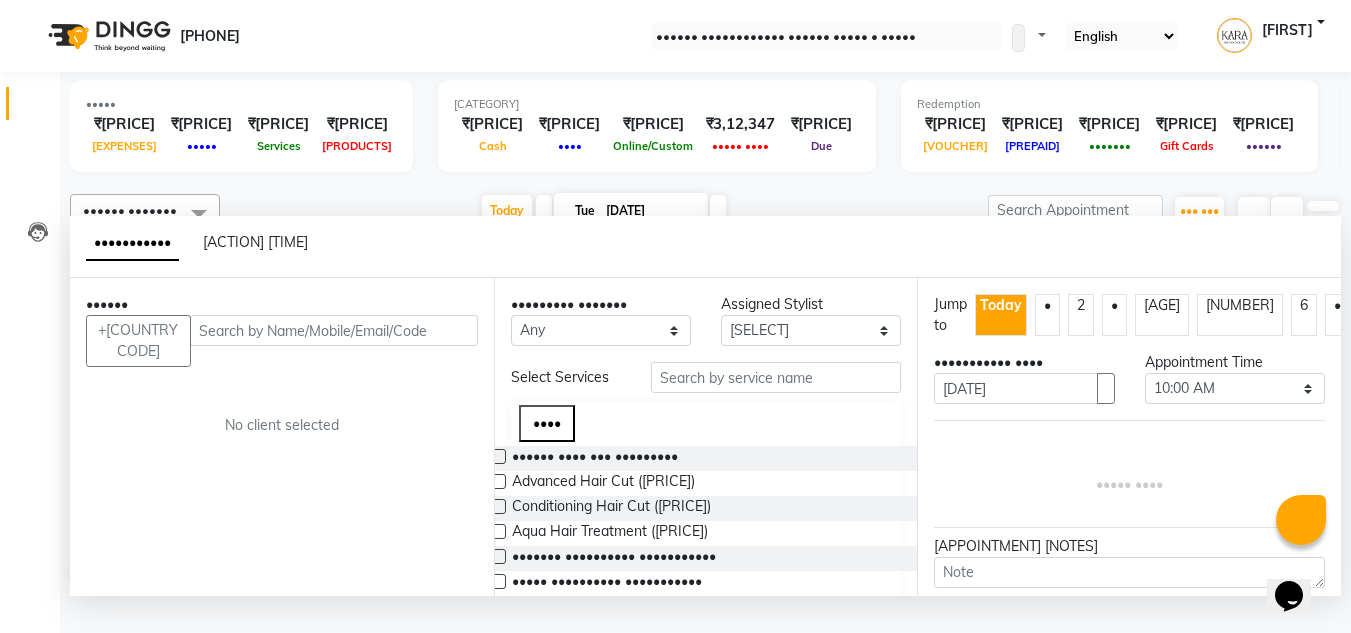 click at bounding box center (35, 36) 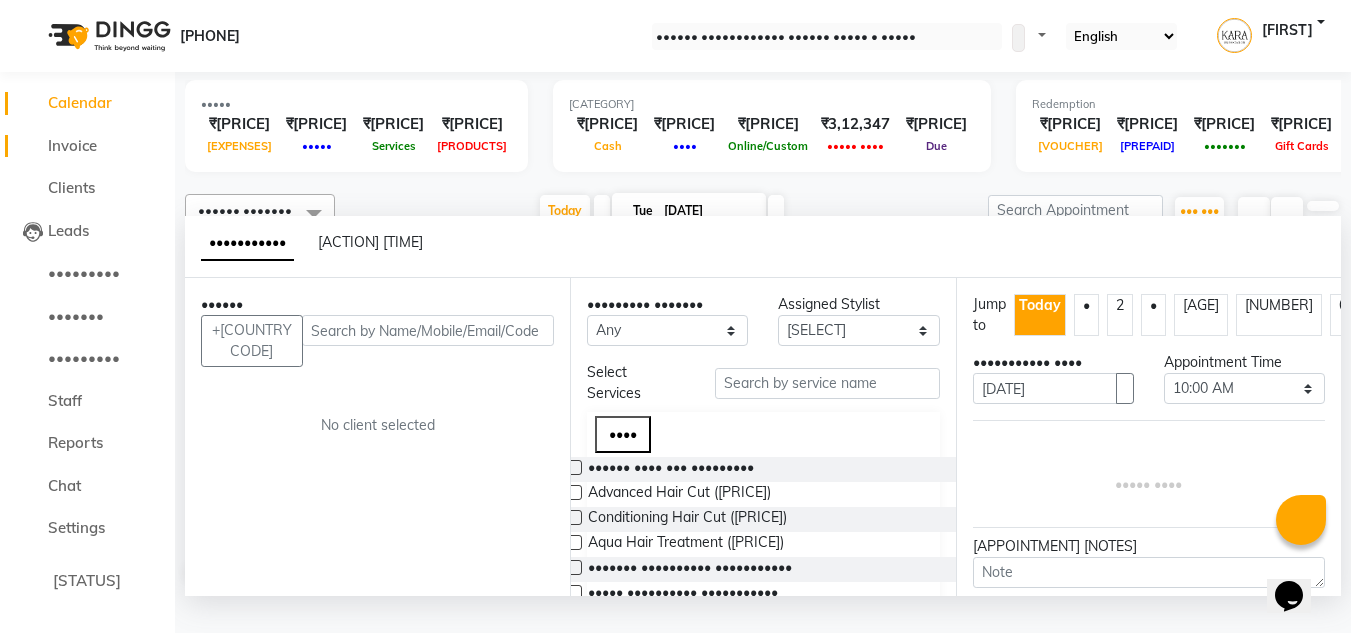 click on "Invoice" at bounding box center [72, 145] 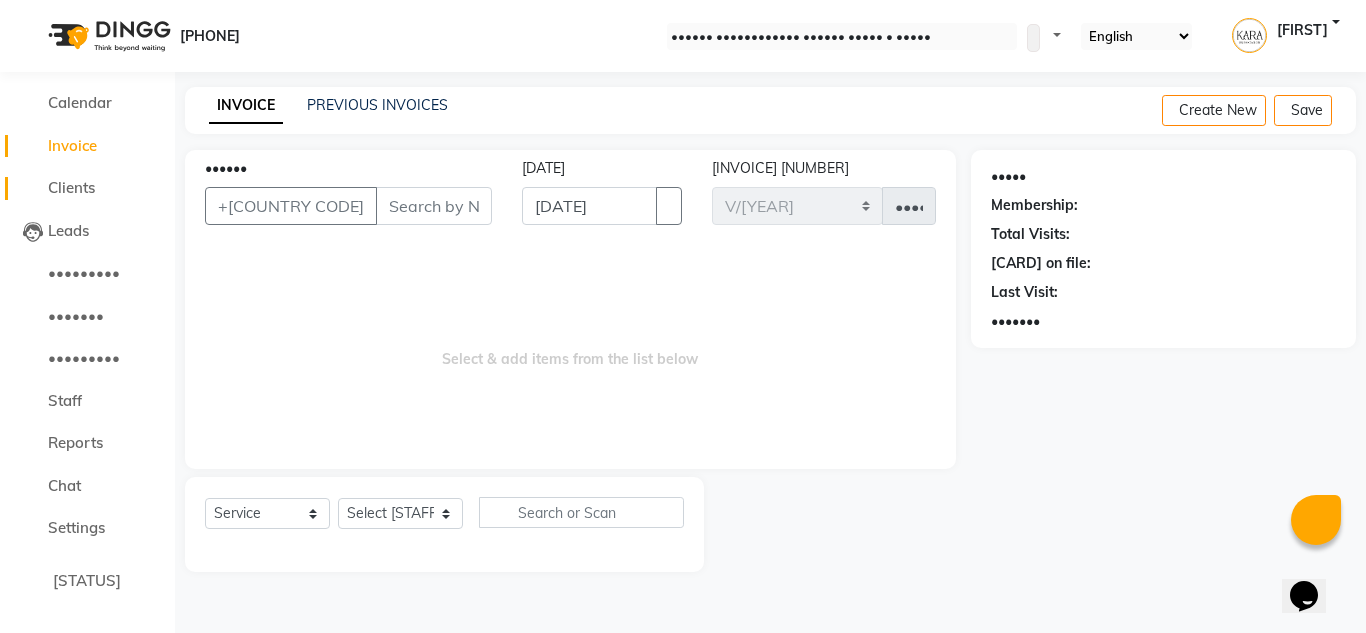 click on "Clients" at bounding box center [87, 188] 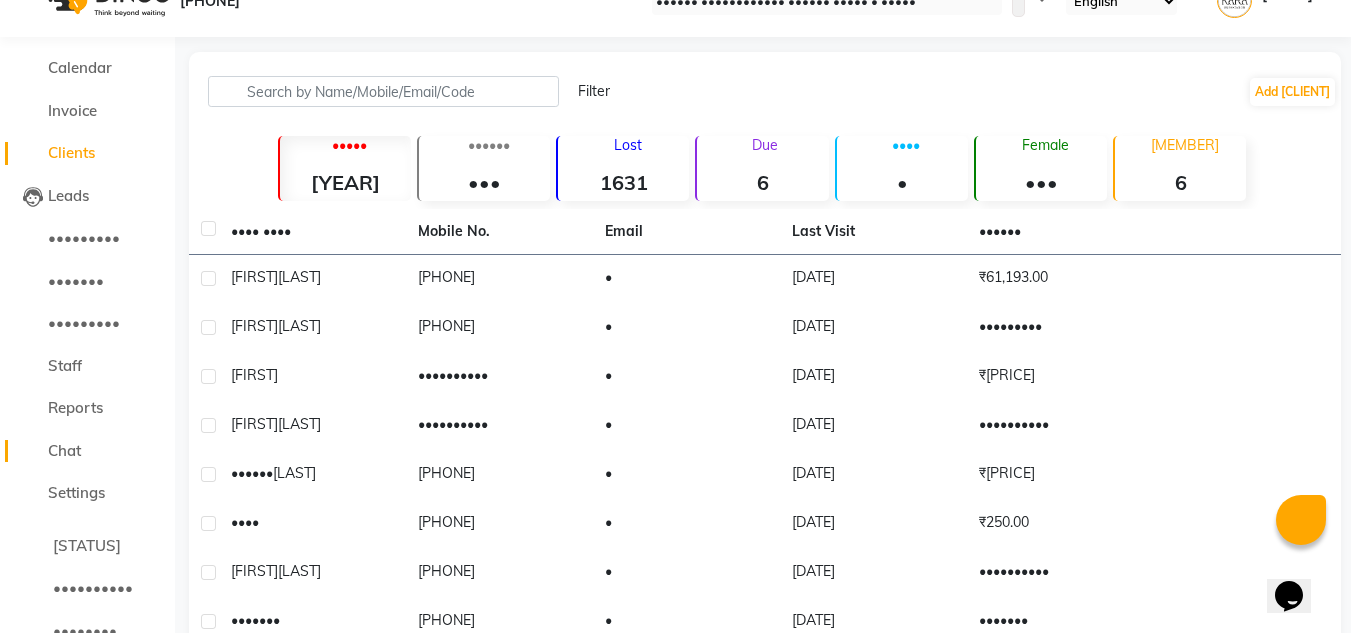 scroll, scrollTop: 34, scrollLeft: 0, axis: vertical 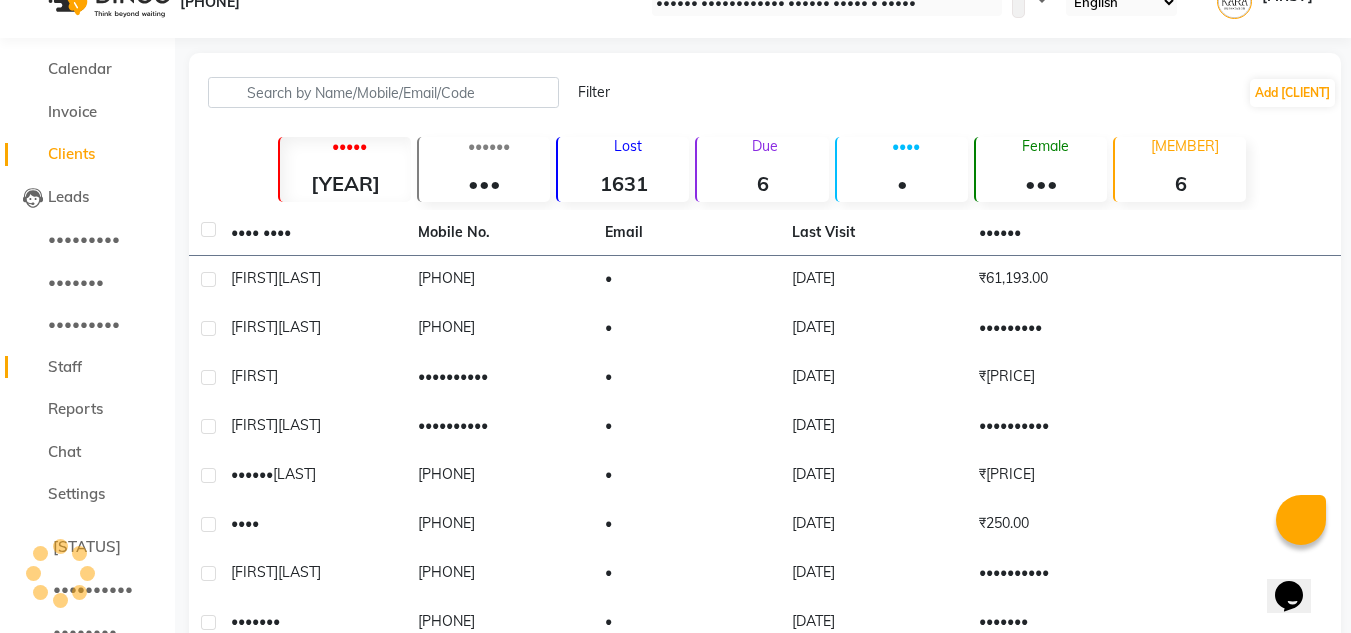 click on "Staff" at bounding box center (87, 367) 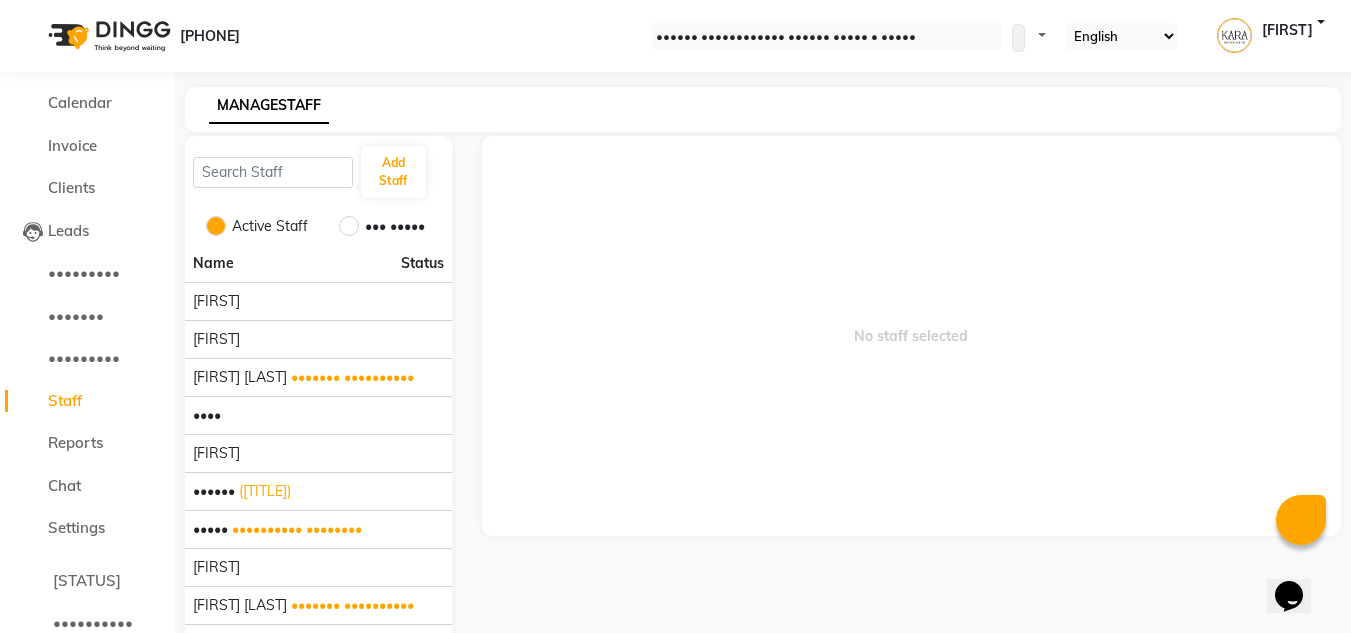 scroll, scrollTop: 123, scrollLeft: 0, axis: vertical 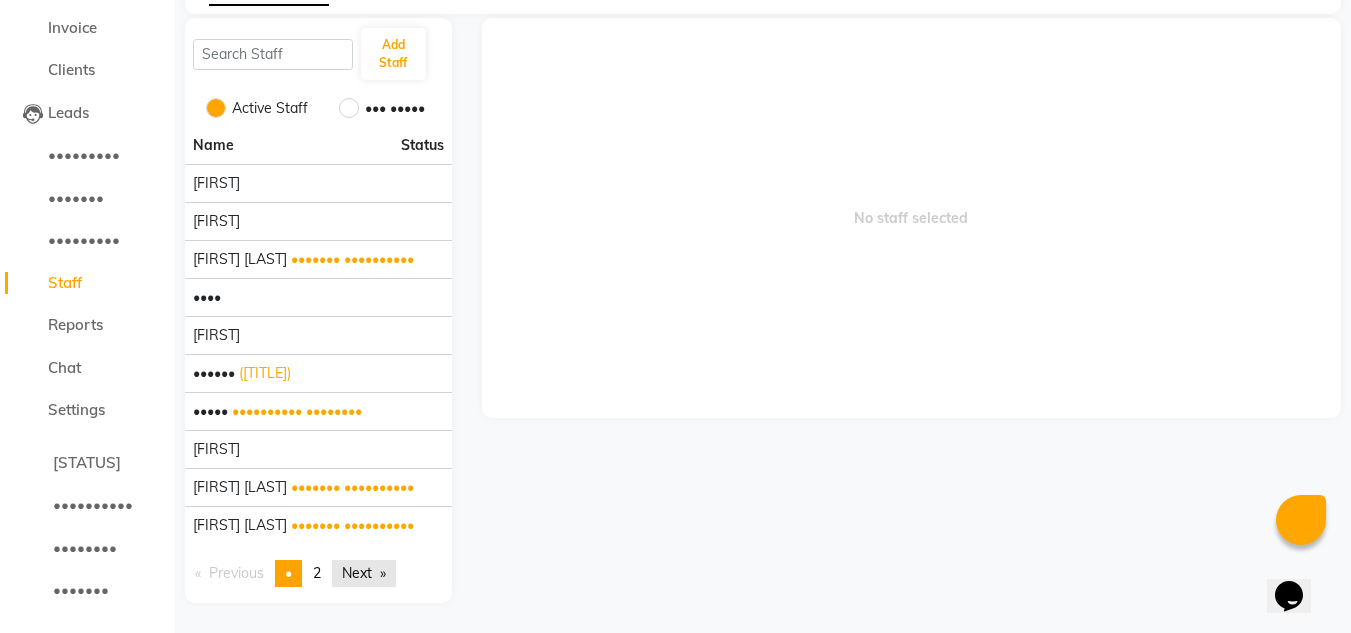 click on "Next  page" at bounding box center [364, 573] 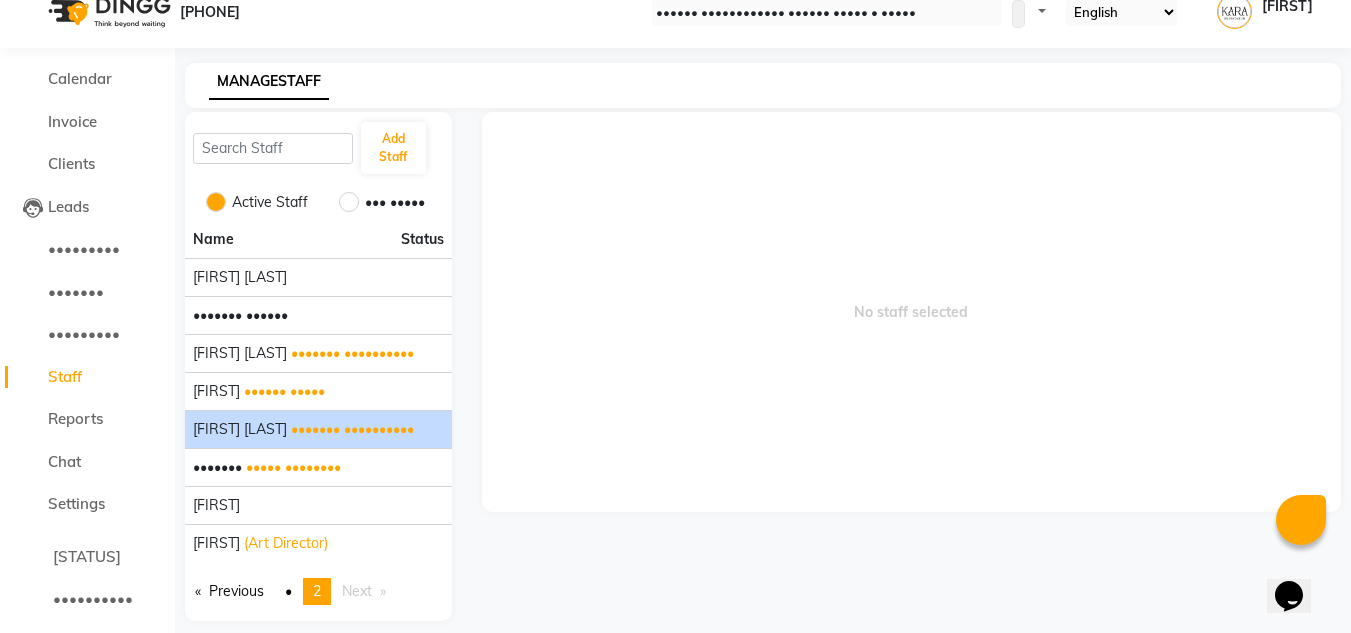 scroll, scrollTop: 0, scrollLeft: 0, axis: both 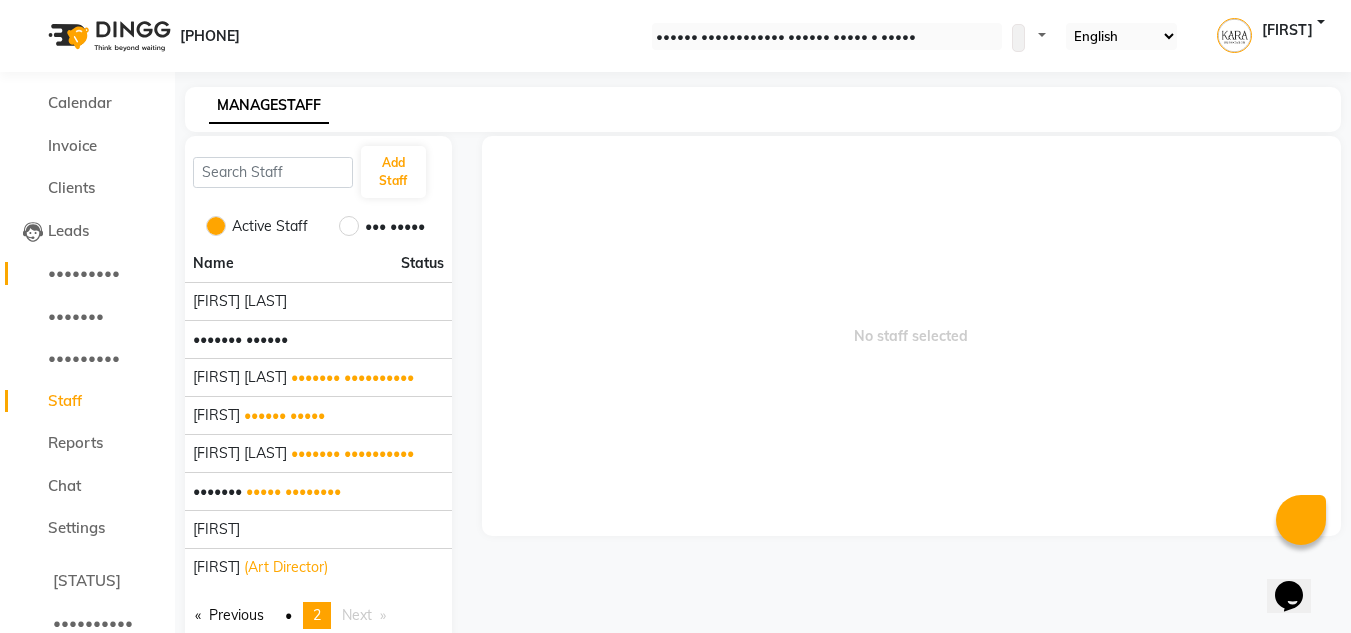 click on "•••••••••" at bounding box center (84, 272) 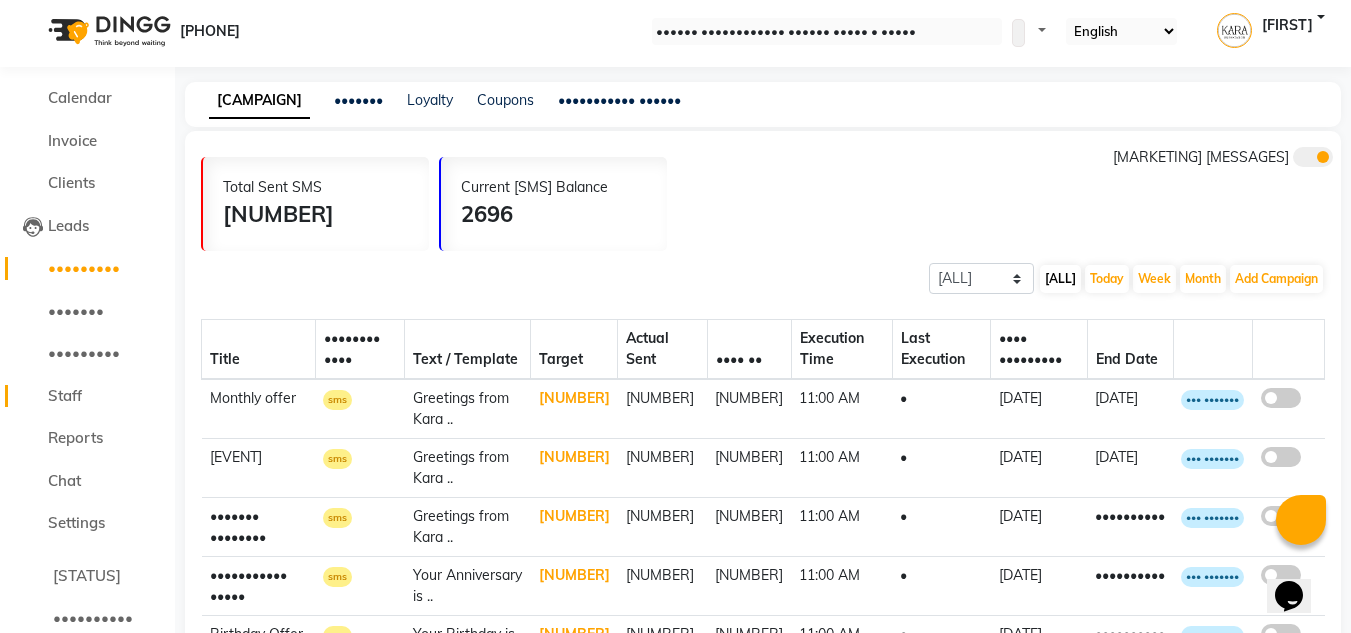 scroll, scrollTop: 0, scrollLeft: 0, axis: both 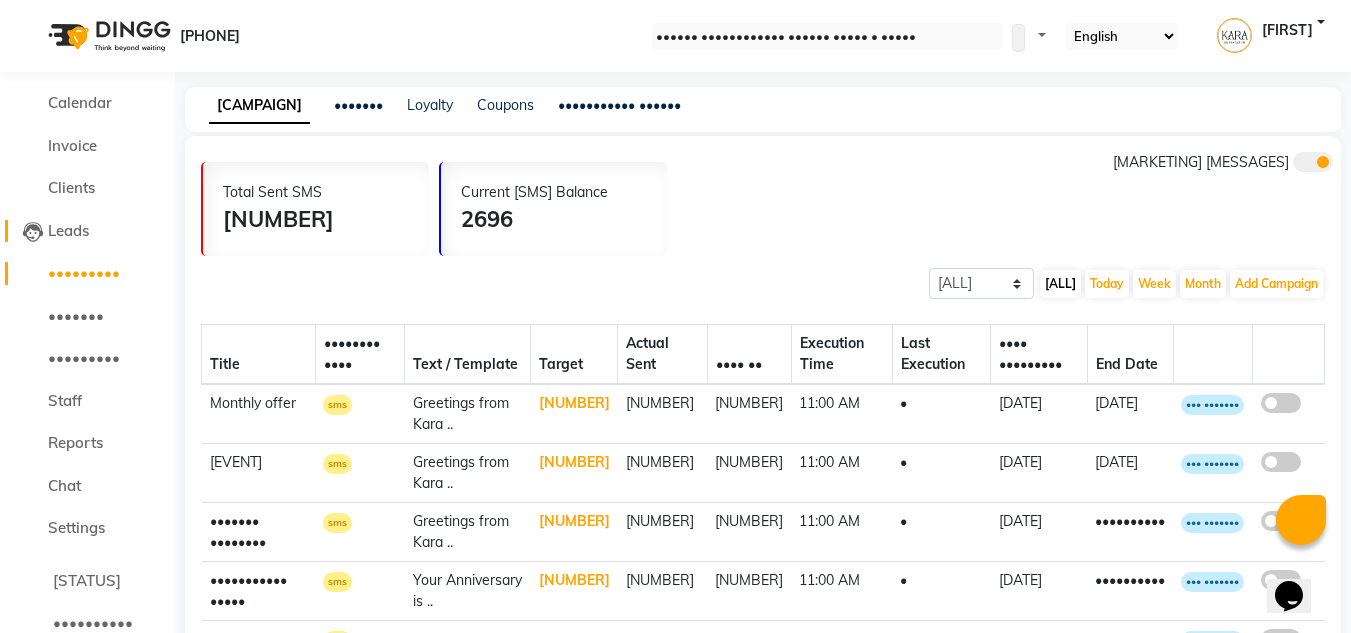 click on "Leads" at bounding box center (68, 230) 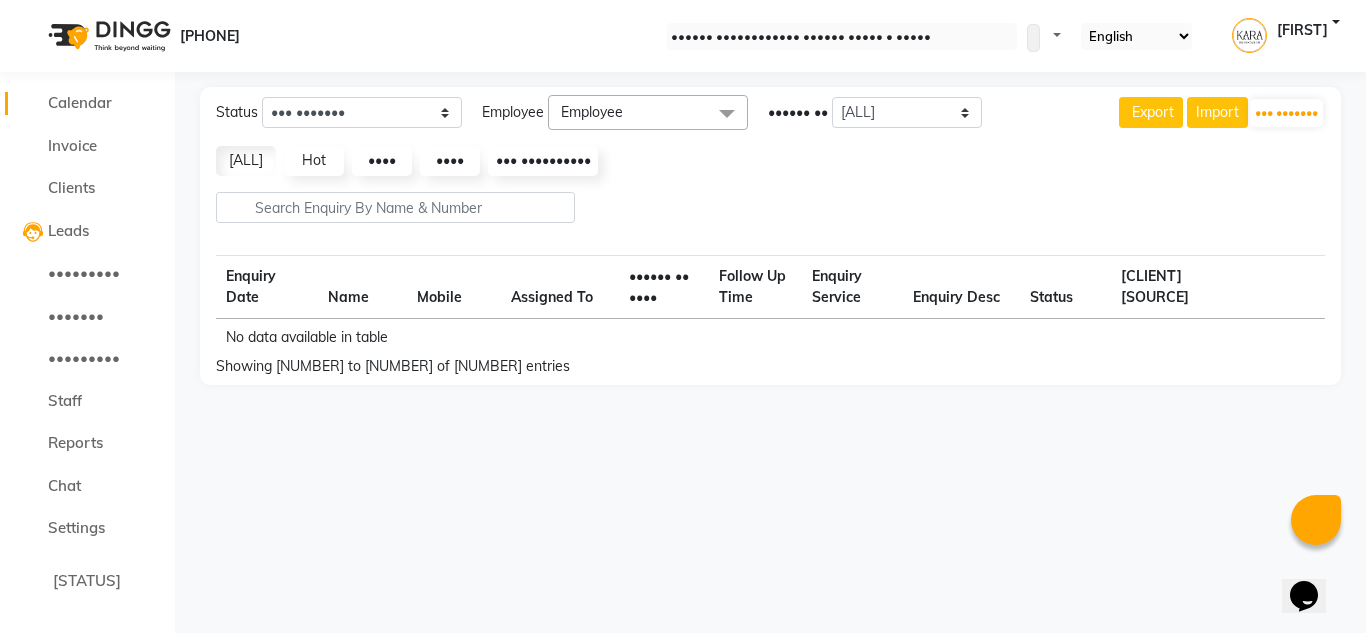 click on "Calendar" at bounding box center [80, 102] 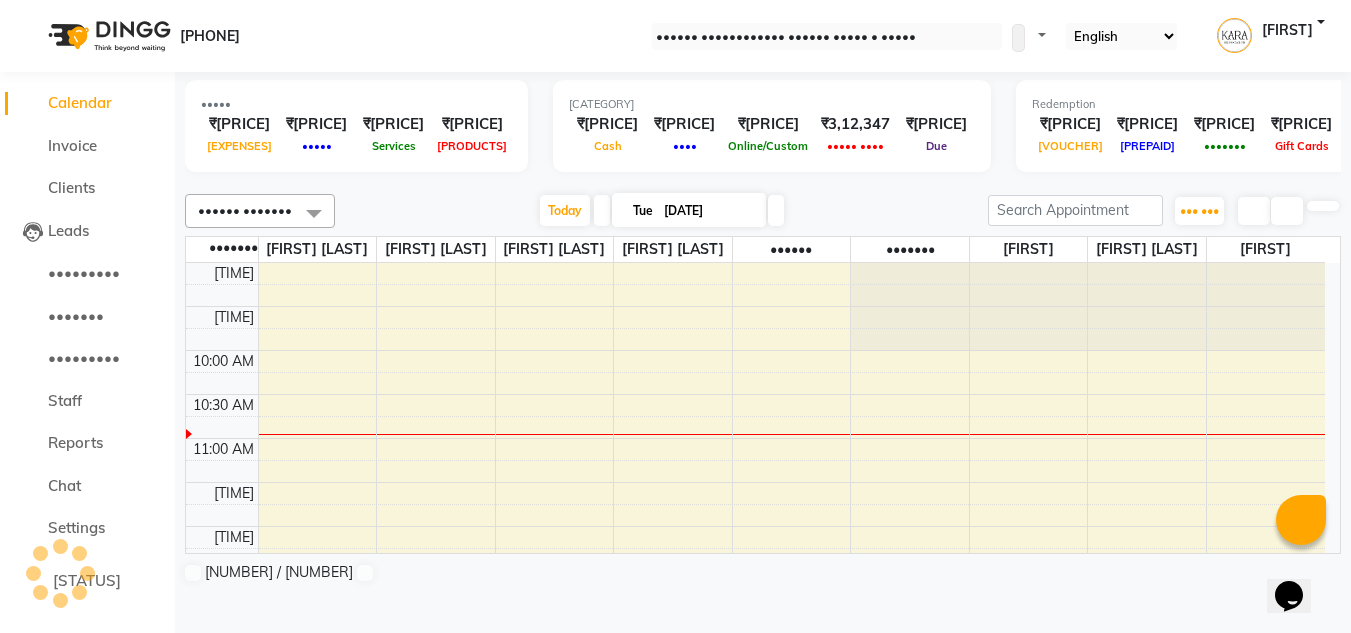 scroll, scrollTop: 0, scrollLeft: 0, axis: both 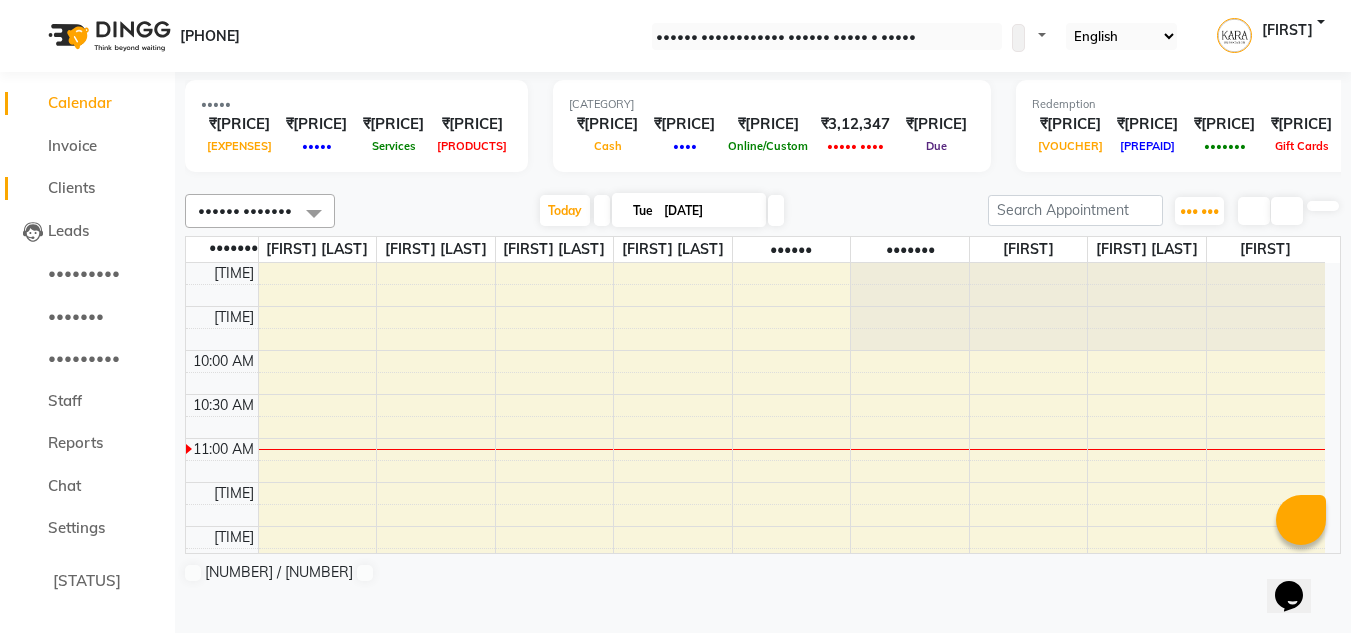 click on "Clients" at bounding box center (71, 187) 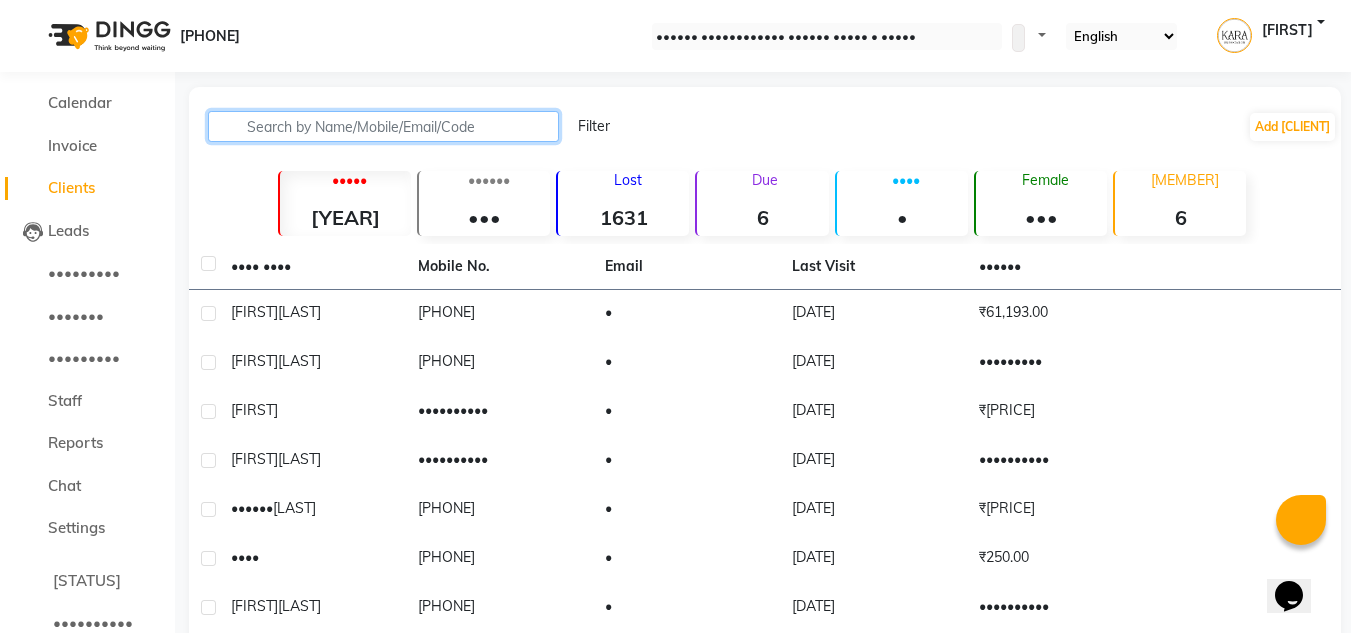 click at bounding box center [383, 126] 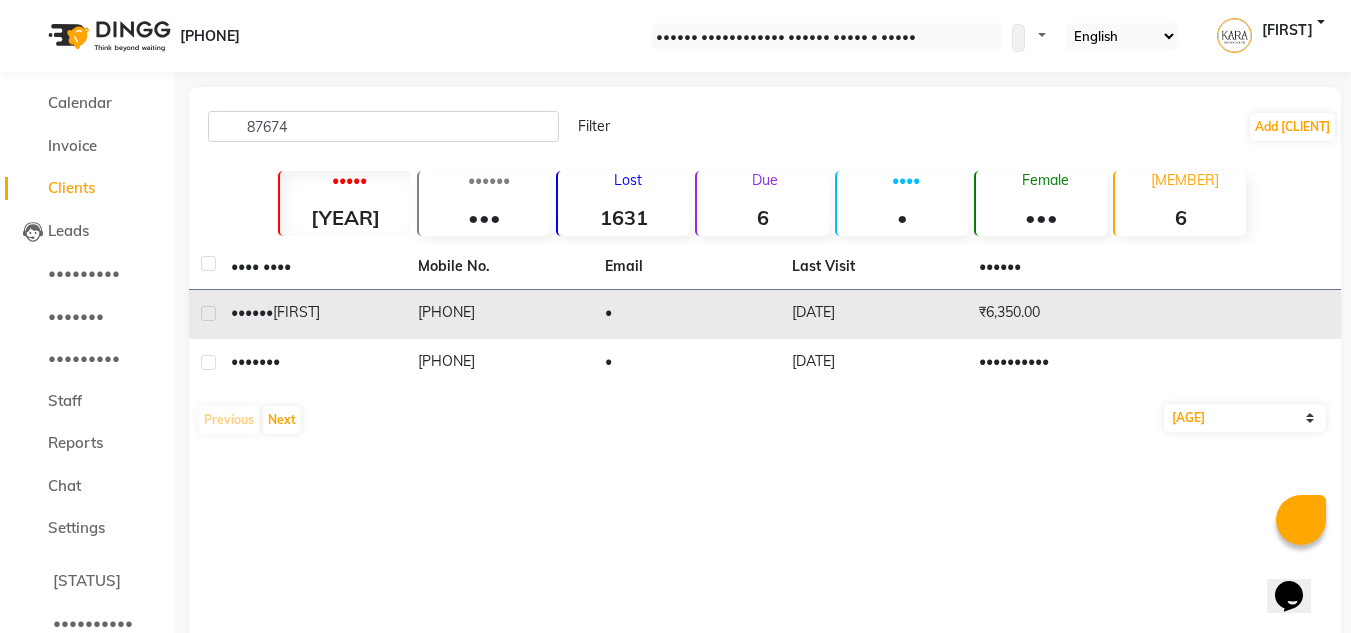 click on "••••••  ••••" at bounding box center (312, 314) 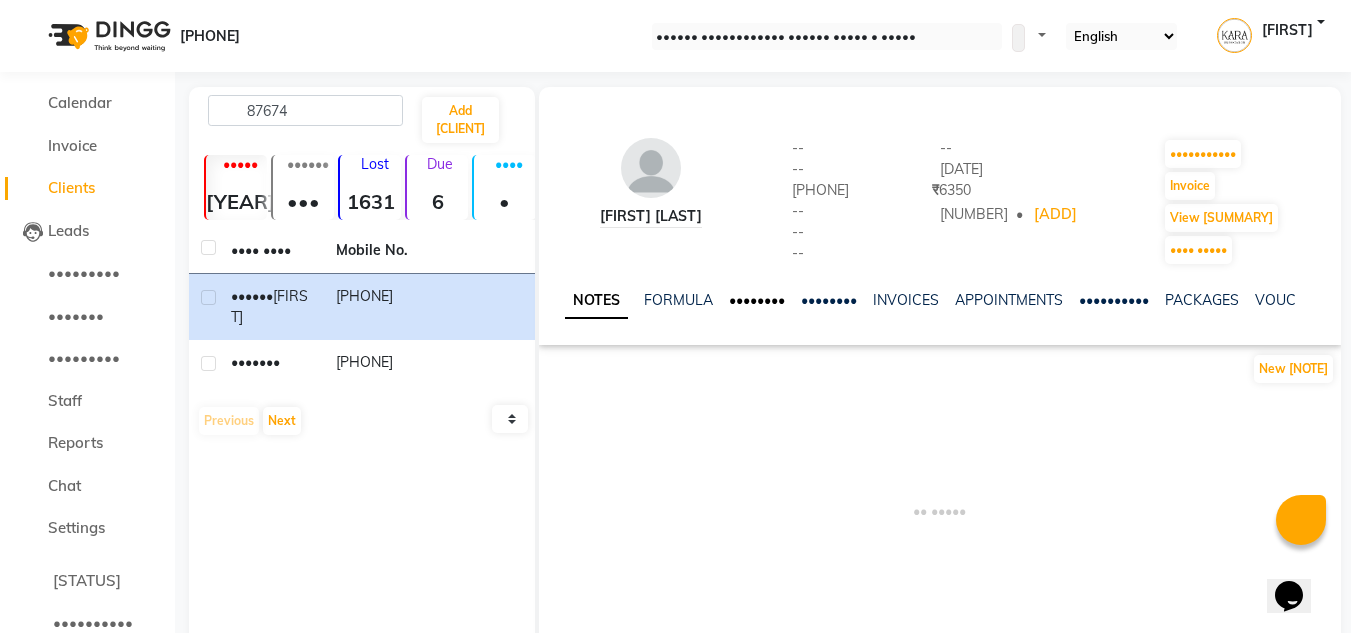 click on "••••••••" at bounding box center [757, 300] 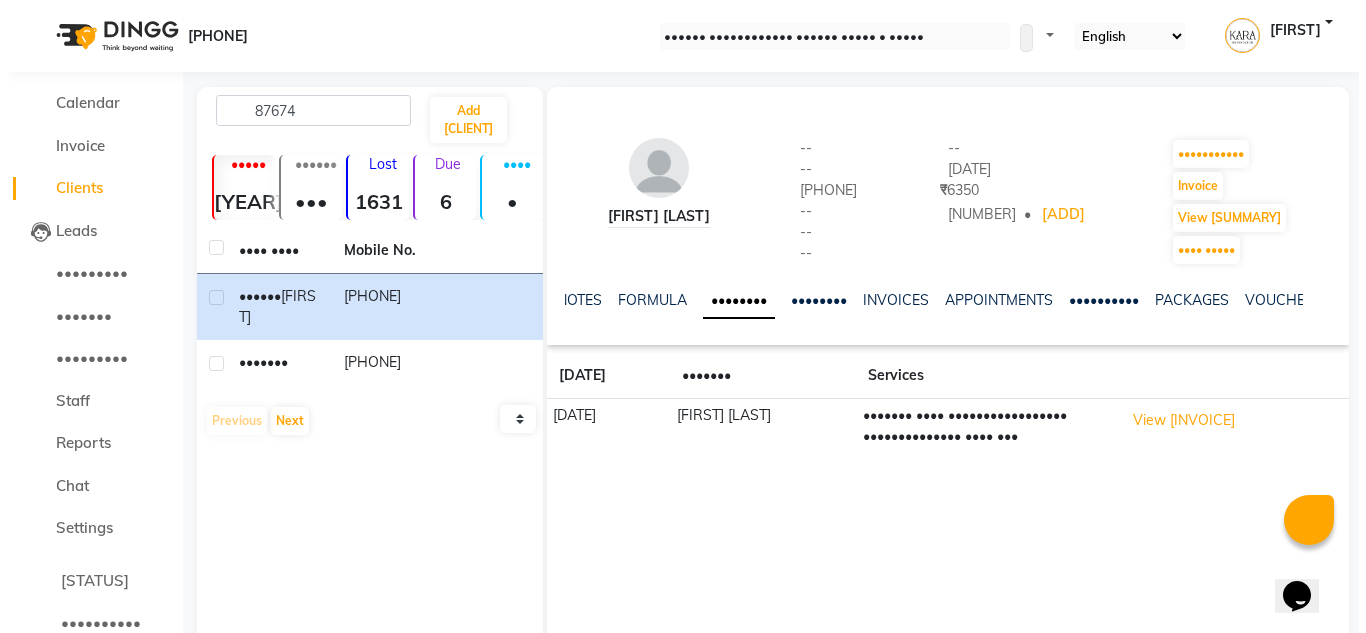scroll, scrollTop: 48, scrollLeft: 0, axis: vertical 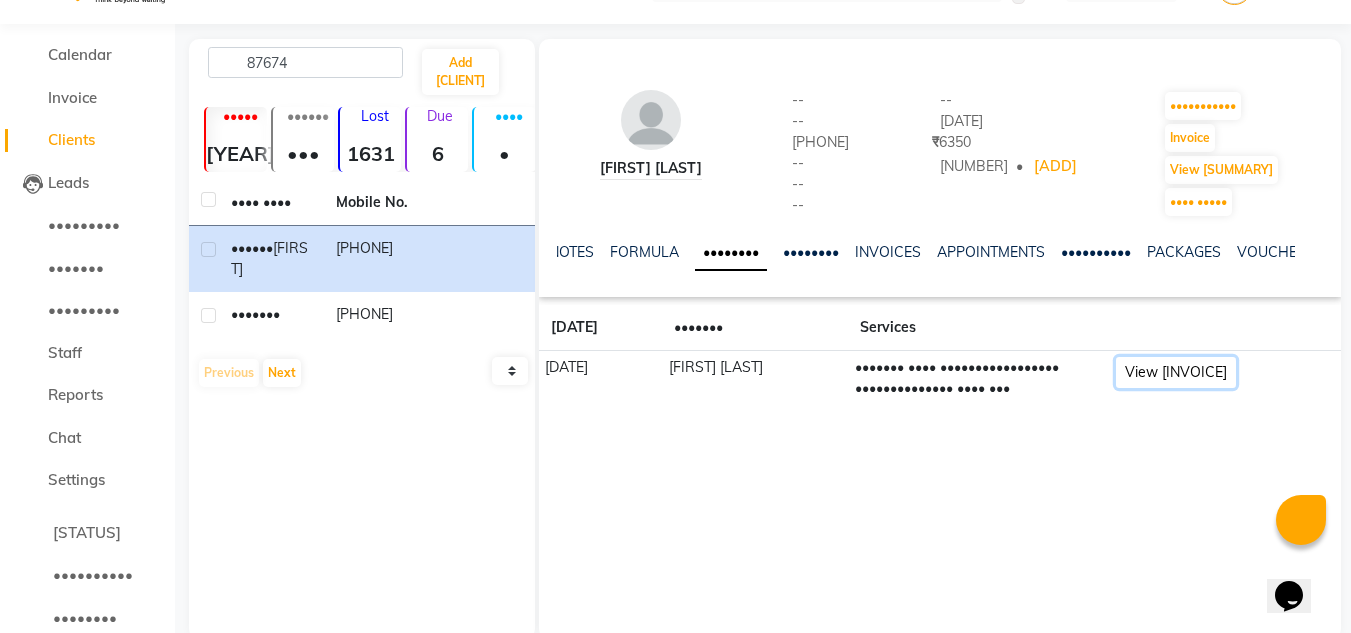 click on "View [INVOICE]" at bounding box center (1176, 372) 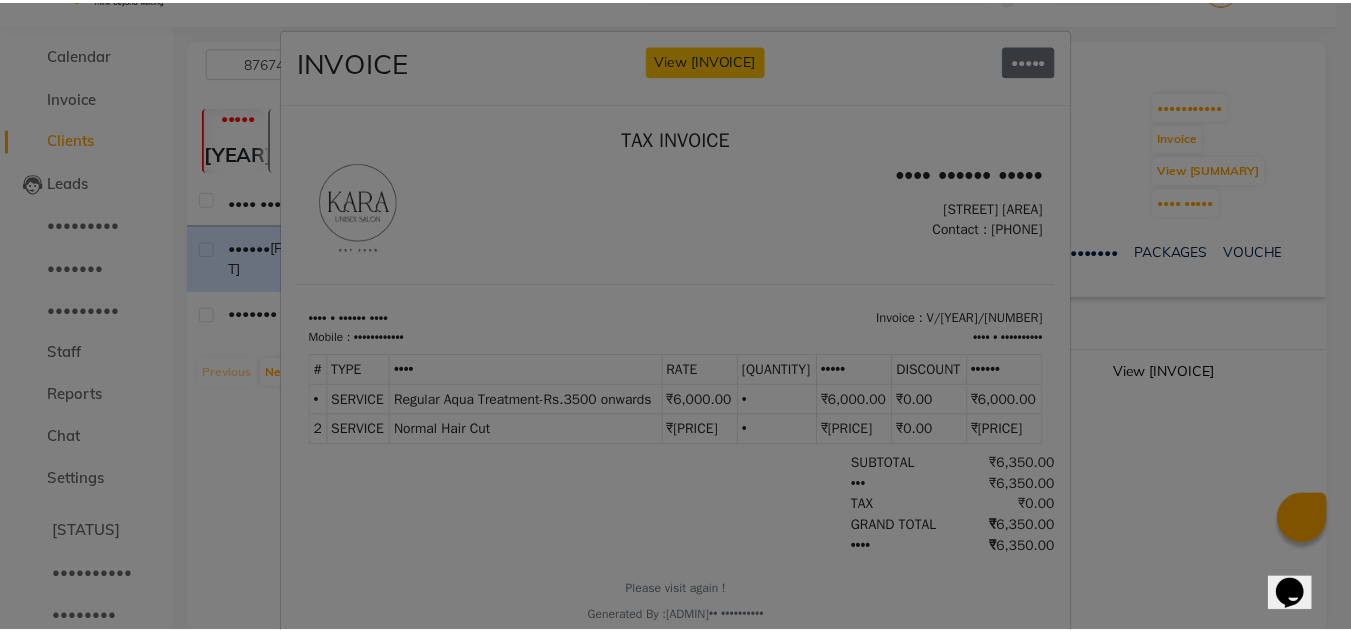 scroll, scrollTop: 0, scrollLeft: 0, axis: both 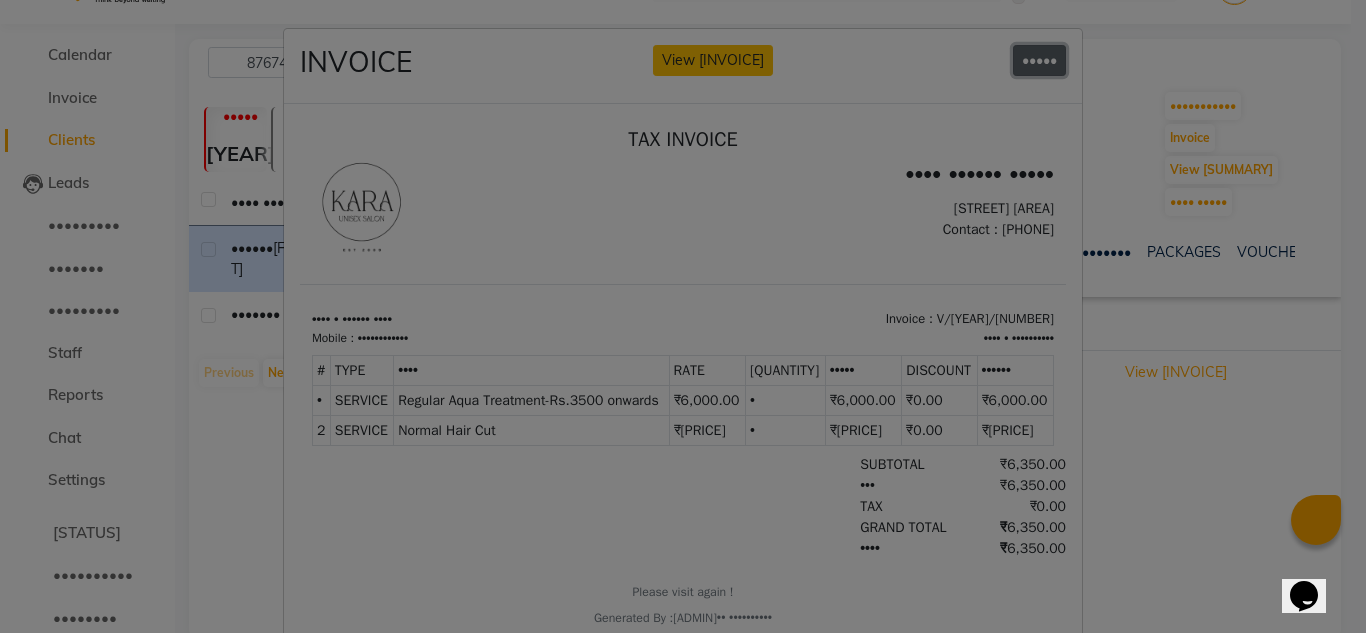 click on "•••••" at bounding box center [1039, 60] 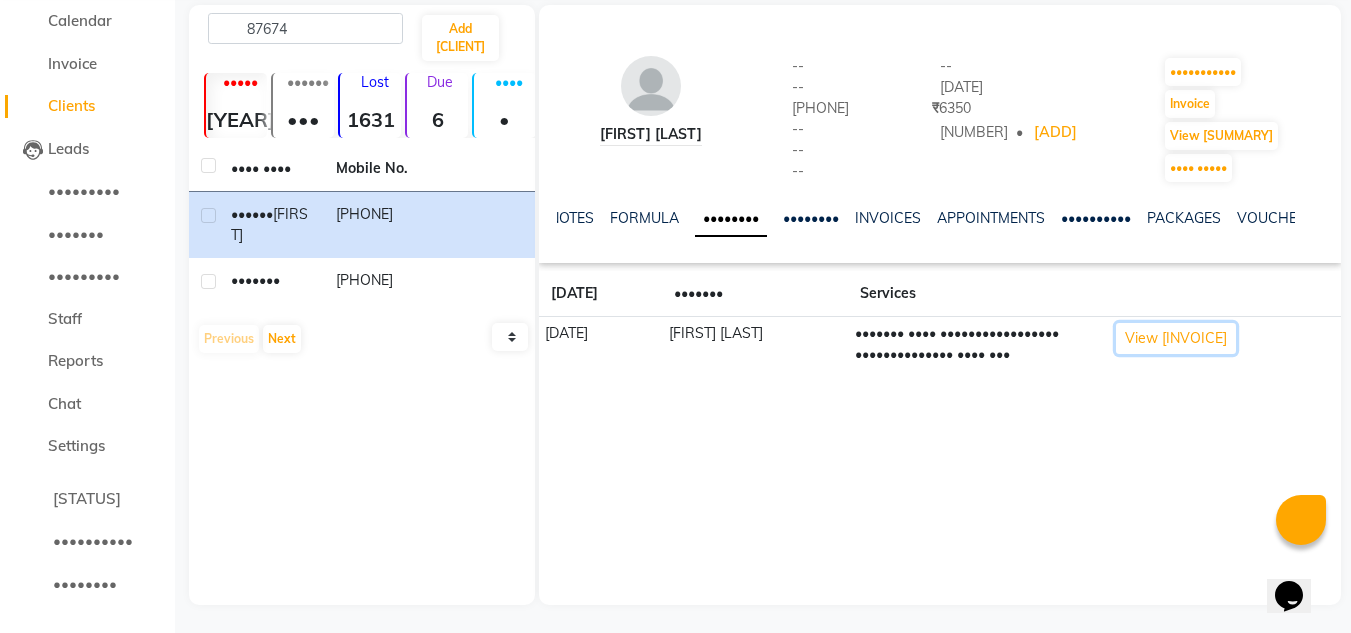 scroll, scrollTop: 84, scrollLeft: 0, axis: vertical 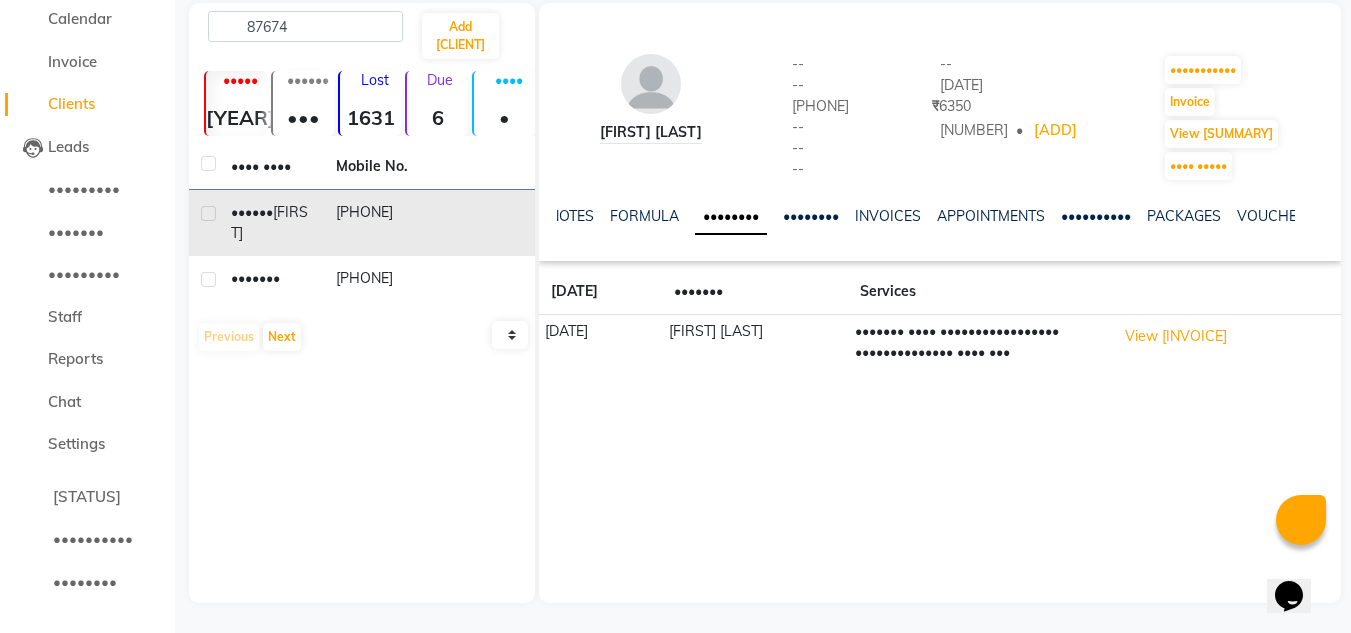 click at bounding box center [481, 223] 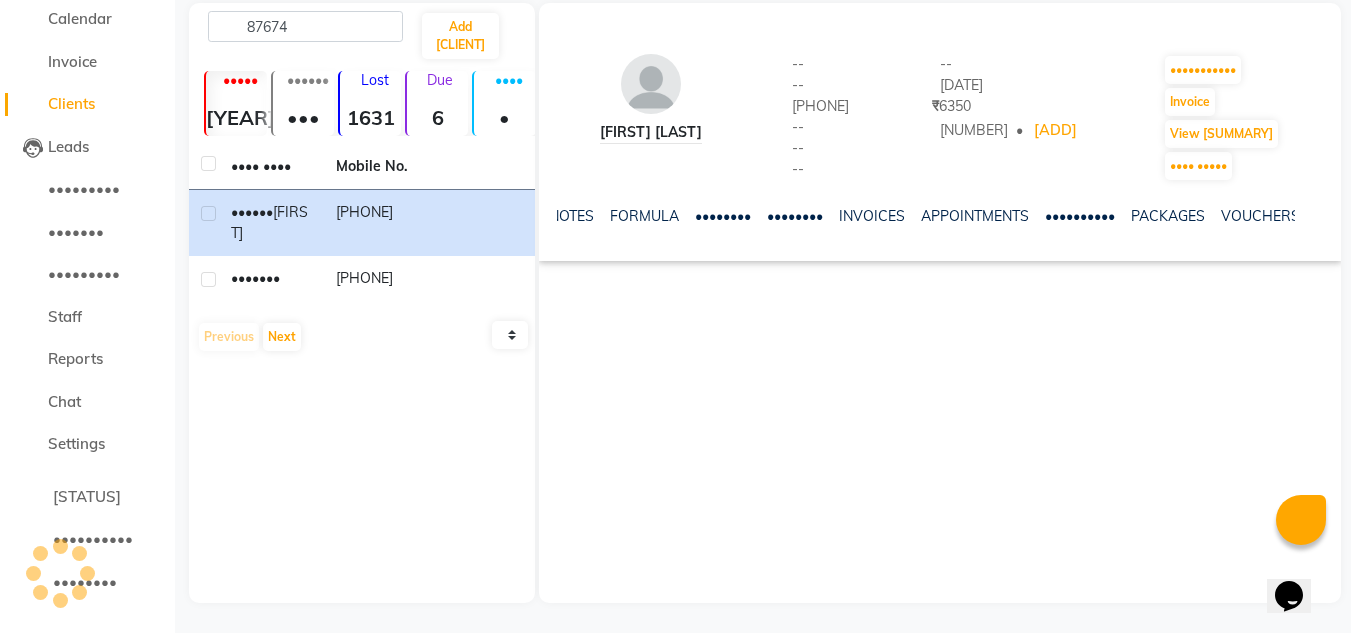 click at bounding box center [546, 214] 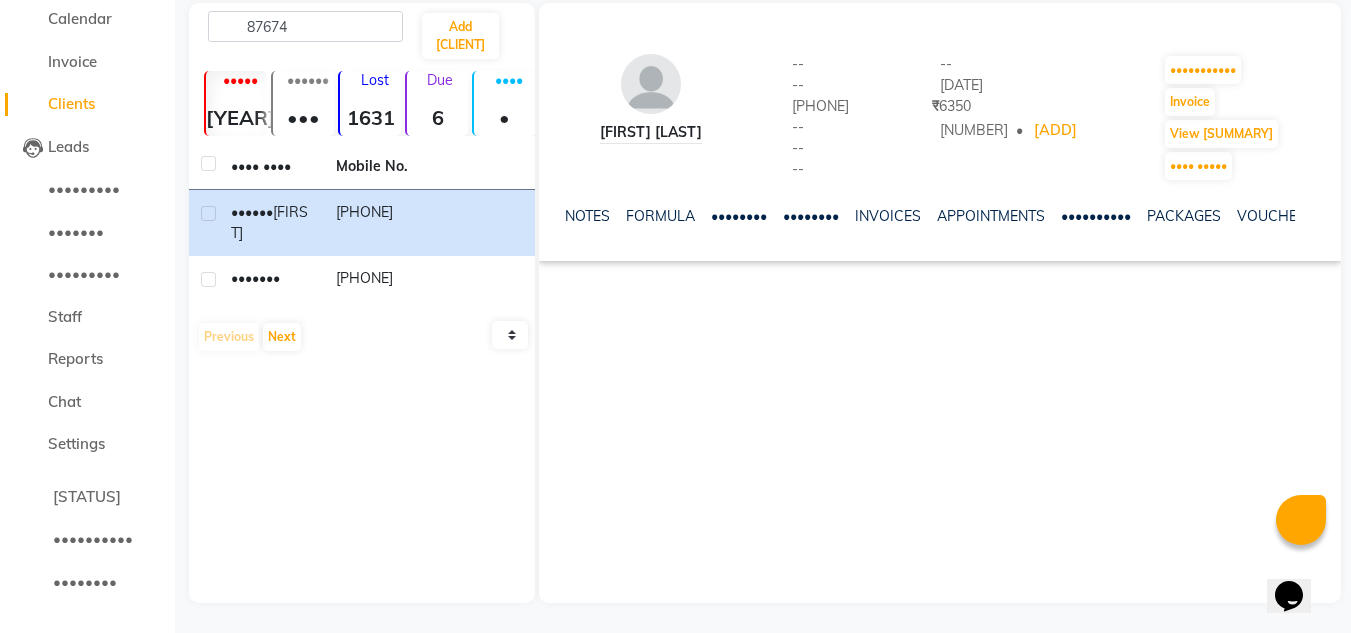 click on "FORMULA SERVICES PRODUCTS INVOICES APPOINTMENTS MEMBERSHIP PACKAGES VOUCHERS GIFTCARDS POINTS FORMS FAMILY CARDS WALLET" at bounding box center (940, 216) 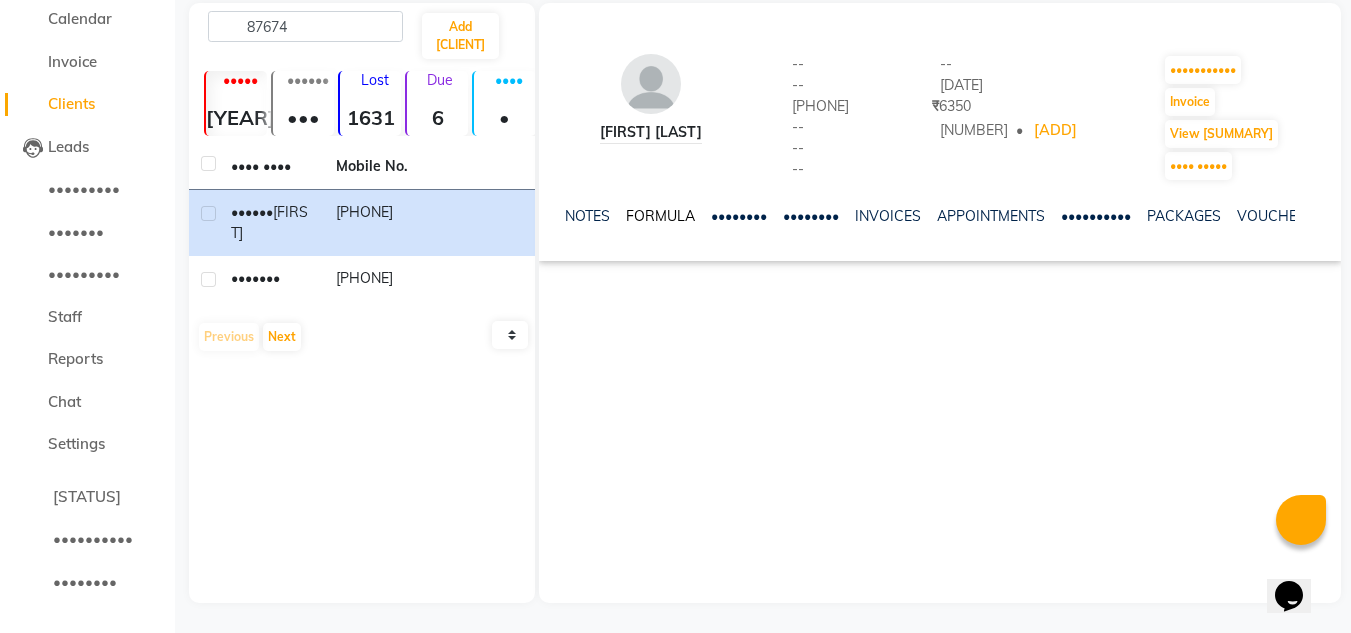 click on "FORMULA" at bounding box center [660, 216] 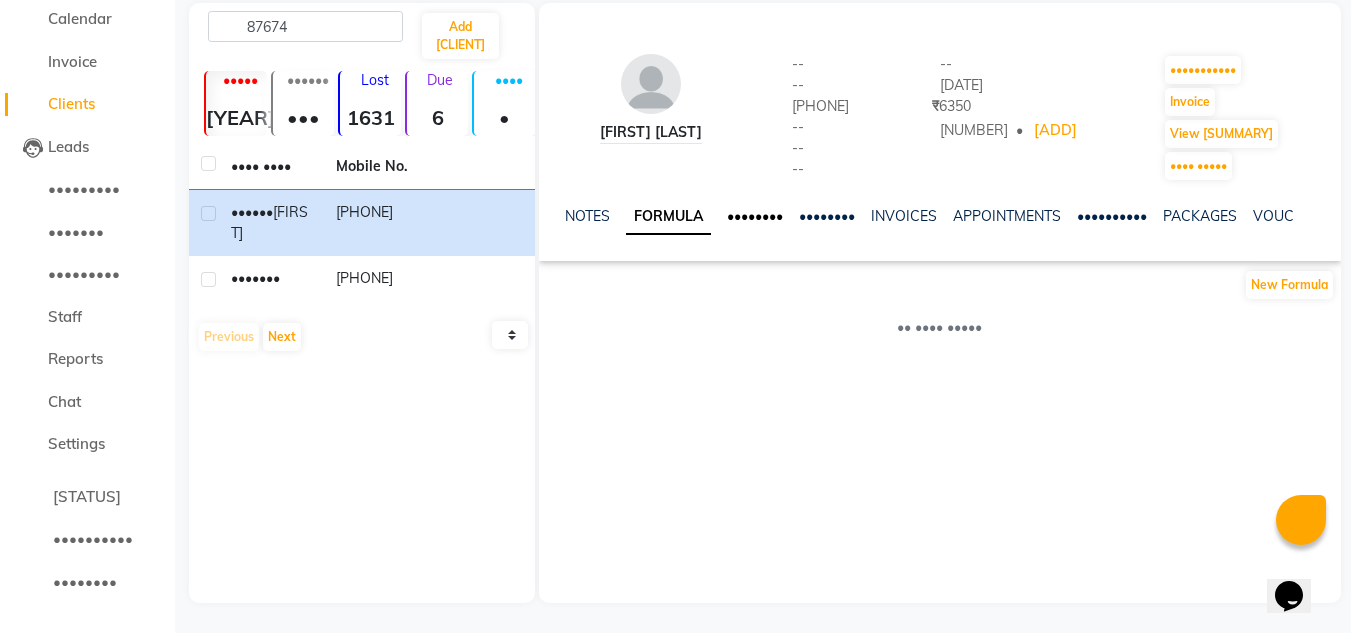 click on "••••••••" at bounding box center (755, 216) 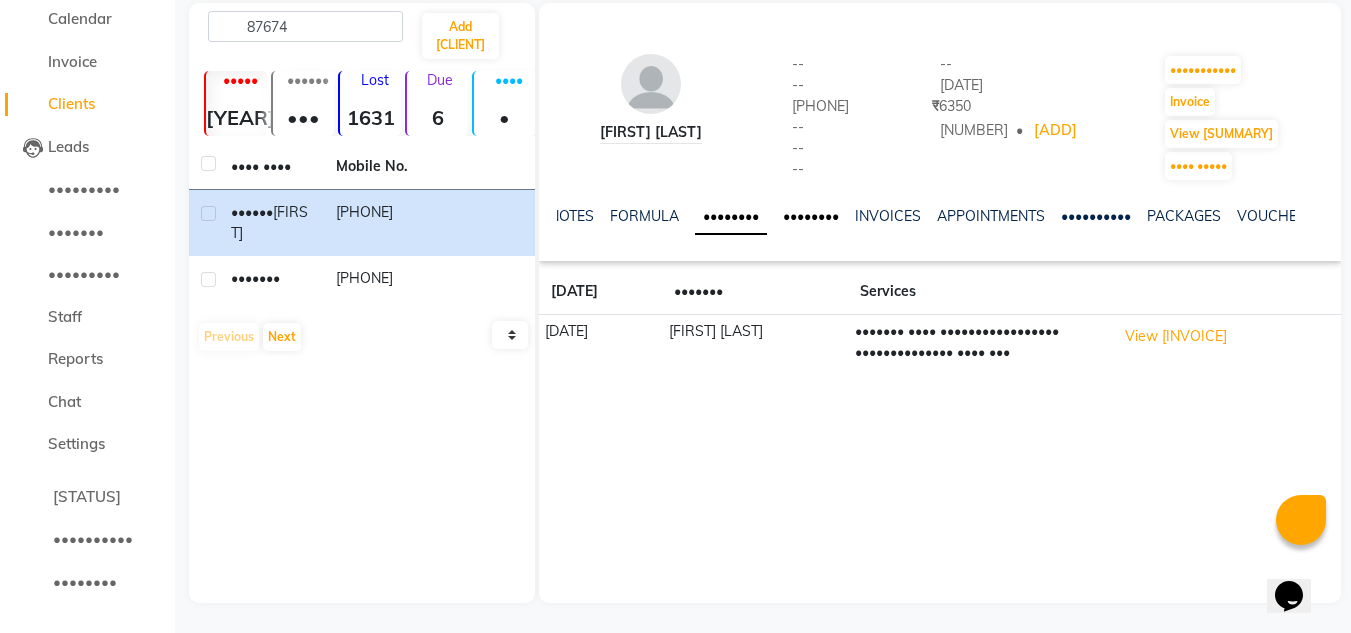click on "••••••••" at bounding box center (811, 216) 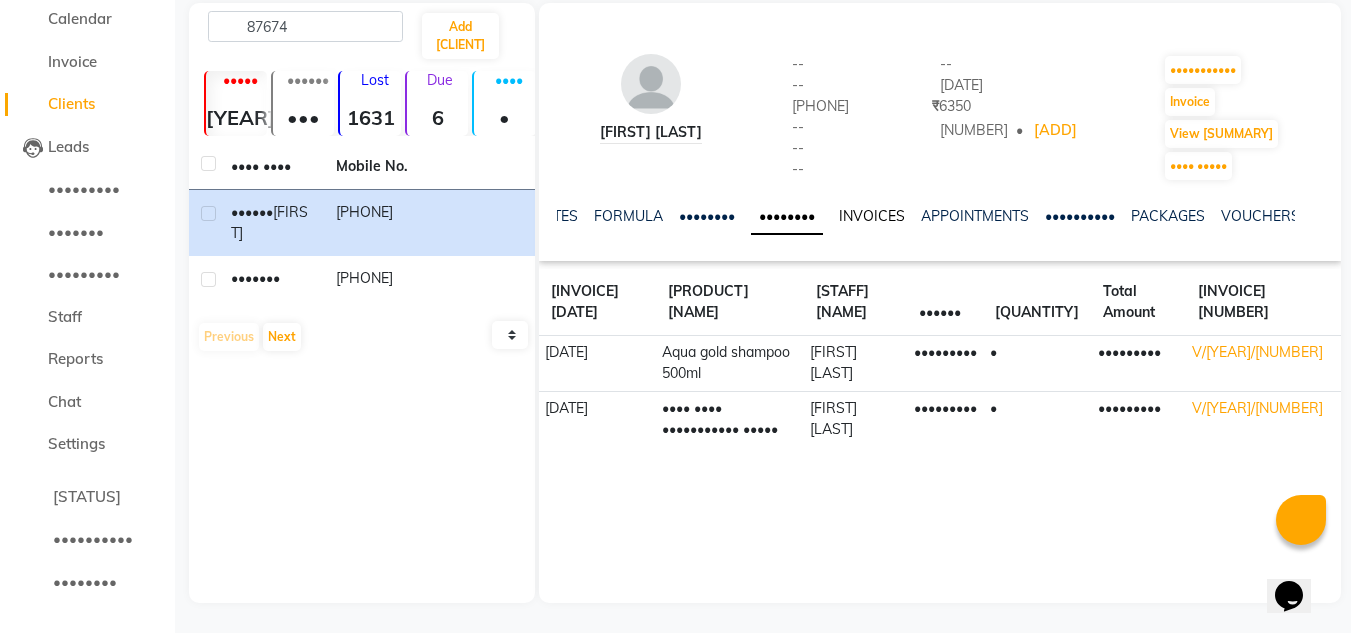 click on "INVOICES" at bounding box center [872, 216] 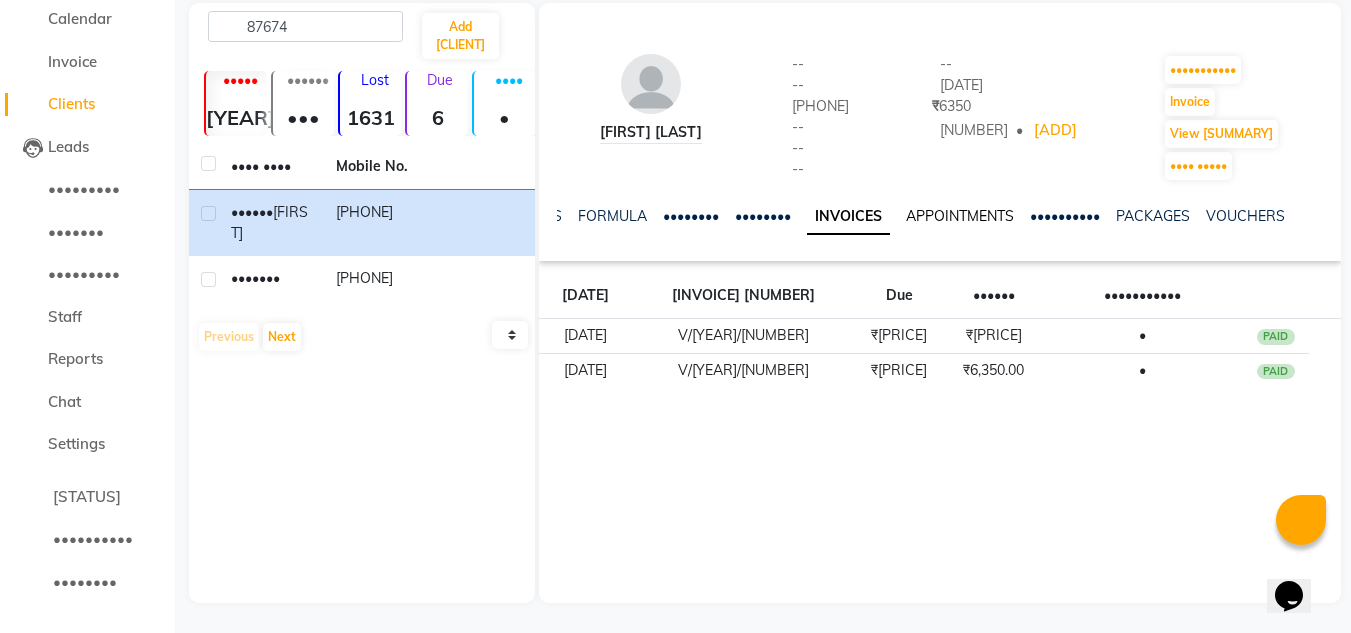 click on "APPOINTMENTS" at bounding box center (960, 216) 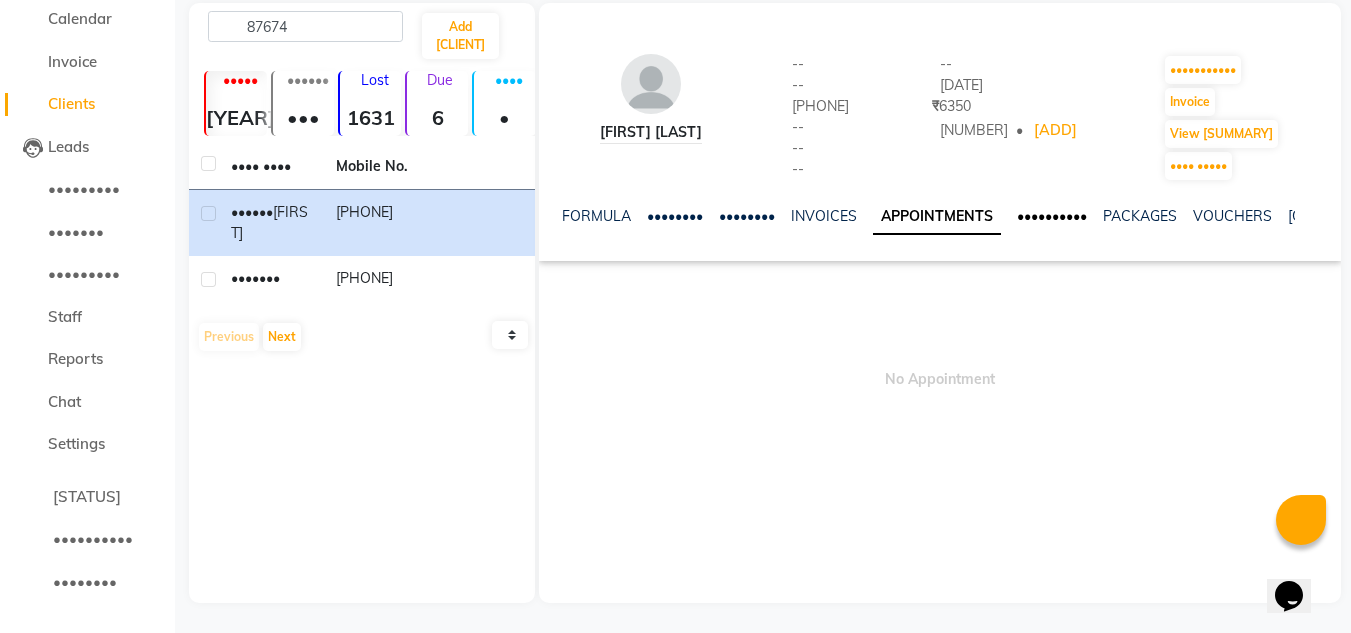 click on "••••••••••" at bounding box center (1052, 216) 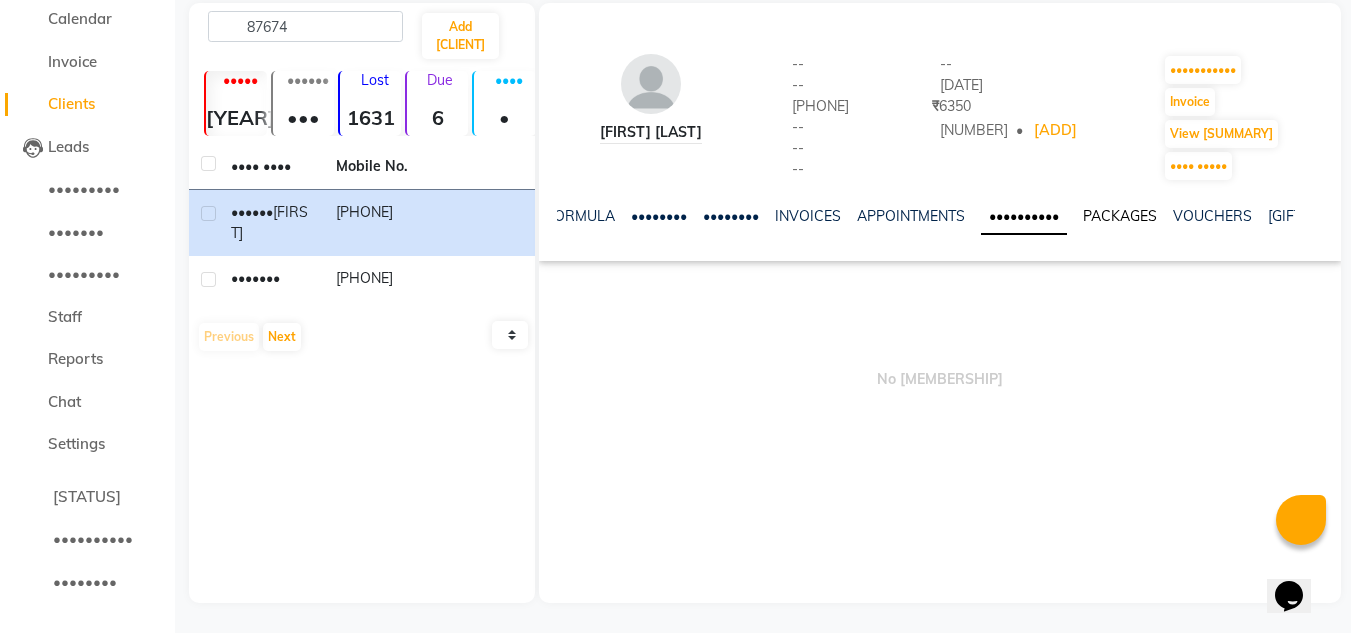 click on "PACKAGES" at bounding box center (1120, 216) 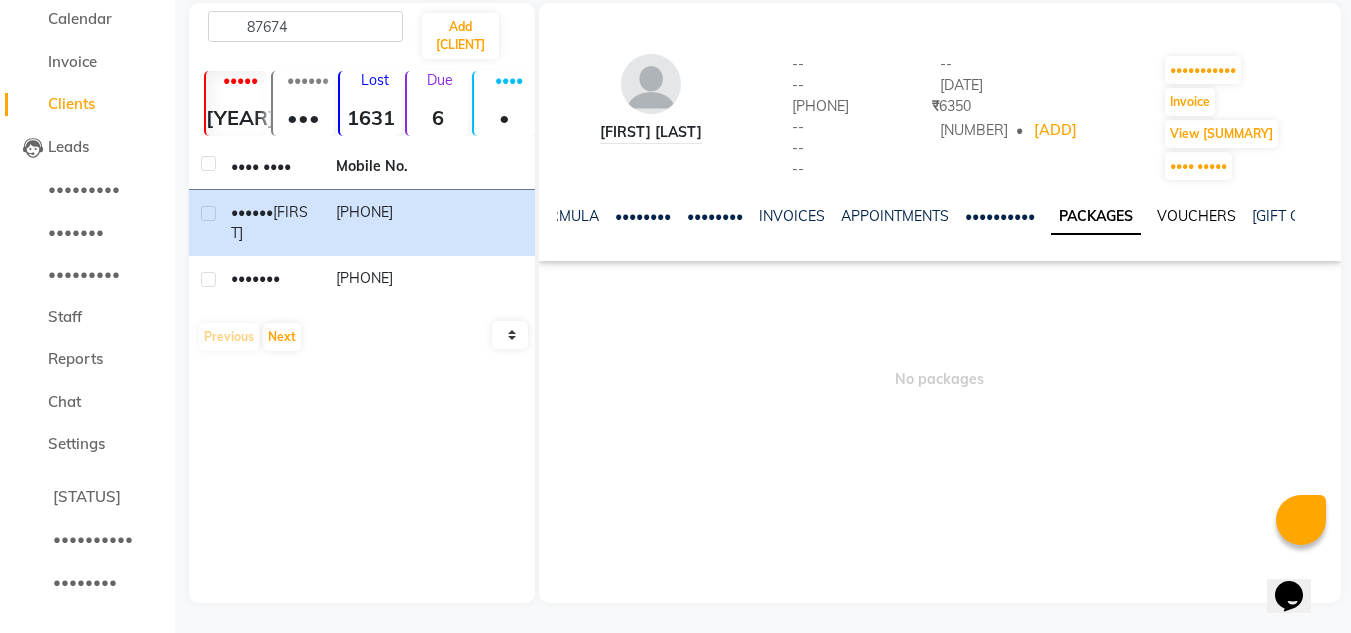click on "VOUCHERS" at bounding box center (1196, 216) 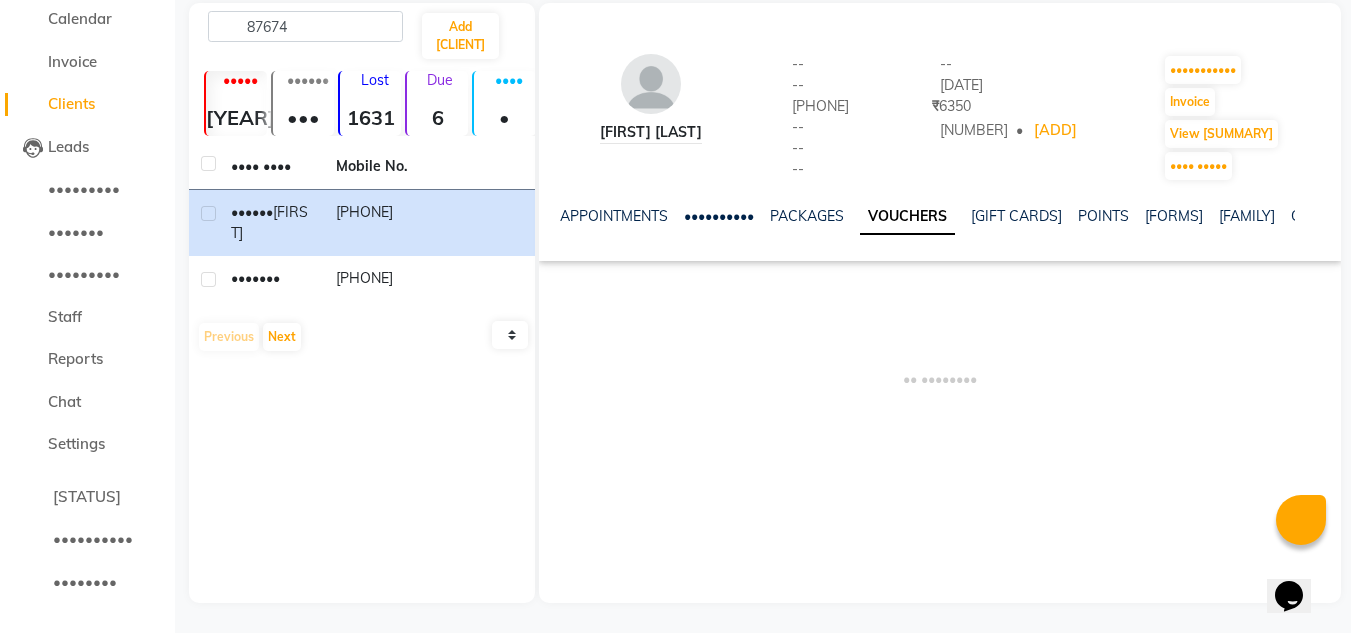 scroll, scrollTop: 0, scrollLeft: 272, axis: horizontal 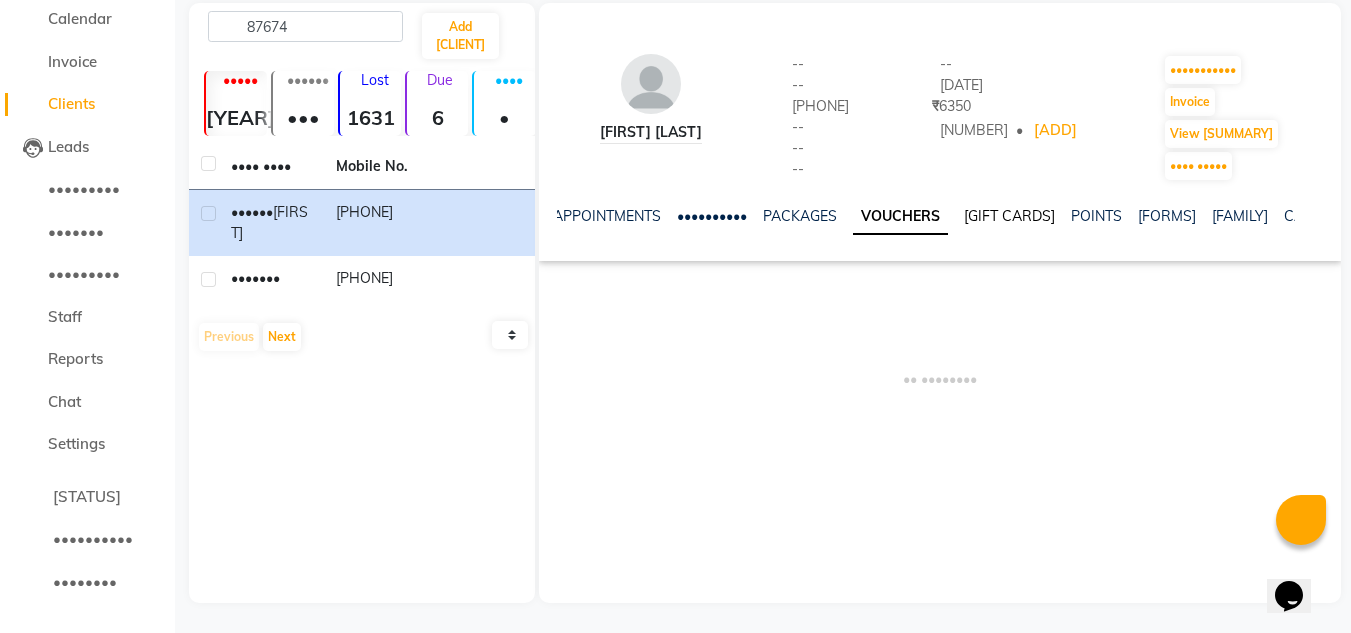 click on "[GIFT CARDS]" at bounding box center (1009, 216) 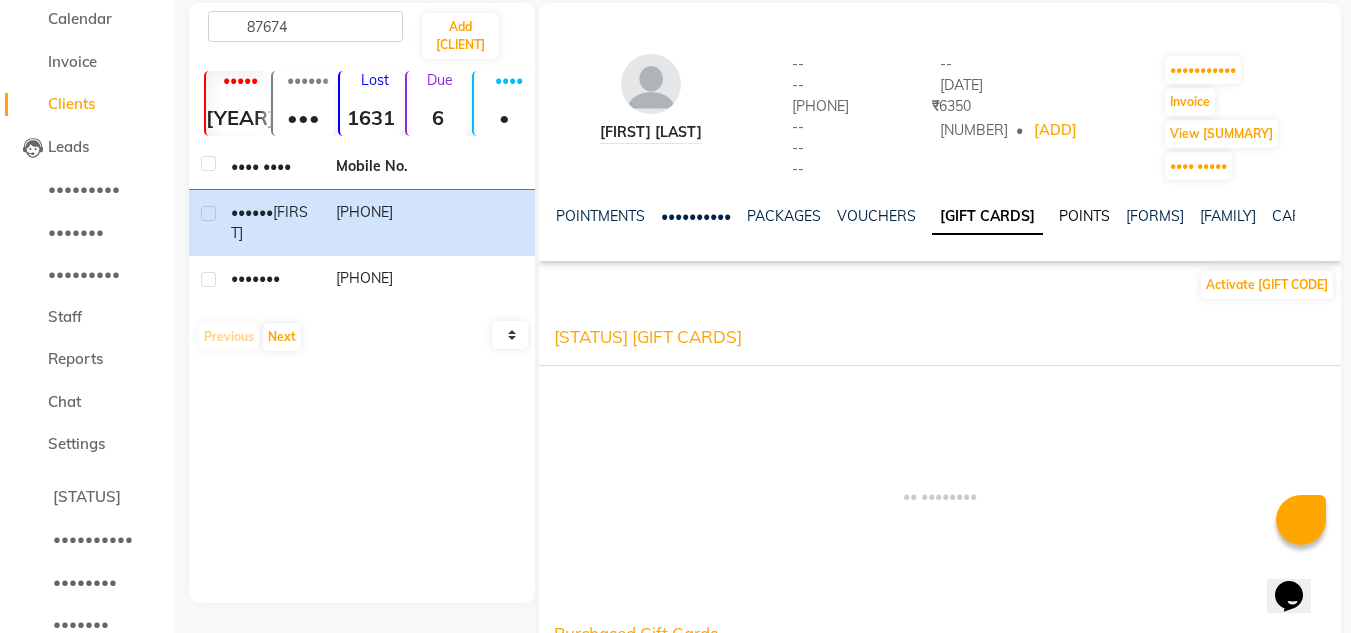 click on "POINTS" at bounding box center [1084, 216] 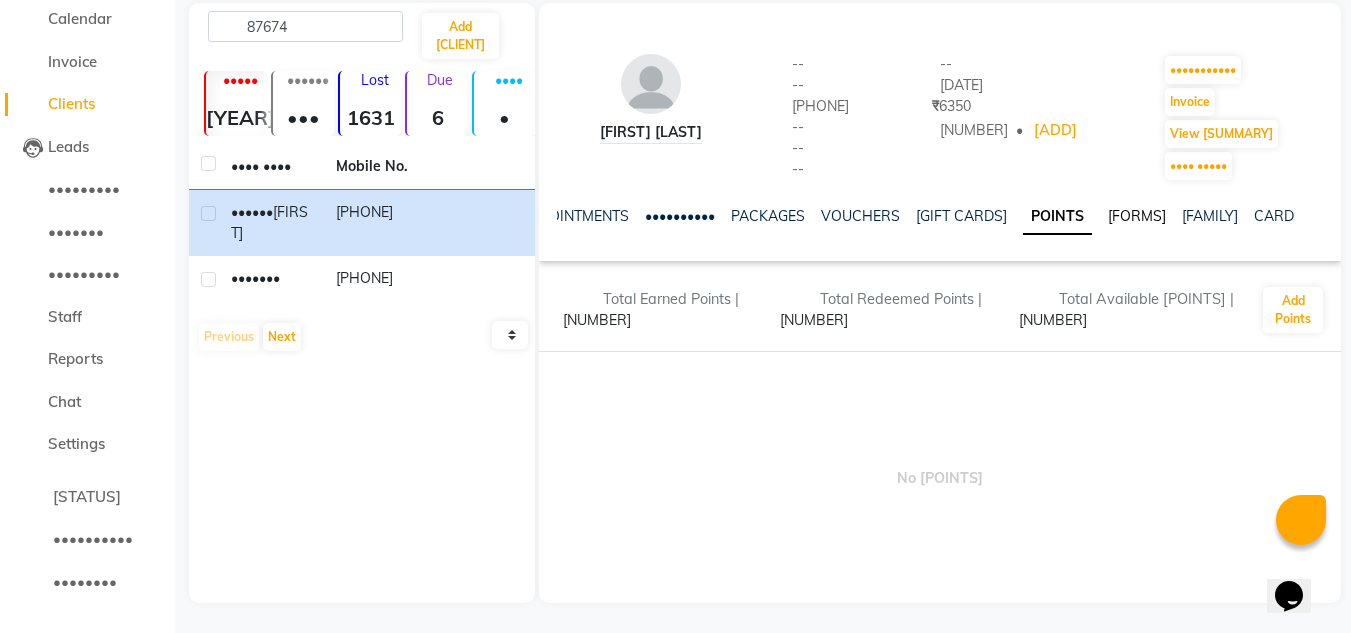 click on "[FORMS]" at bounding box center [1137, 216] 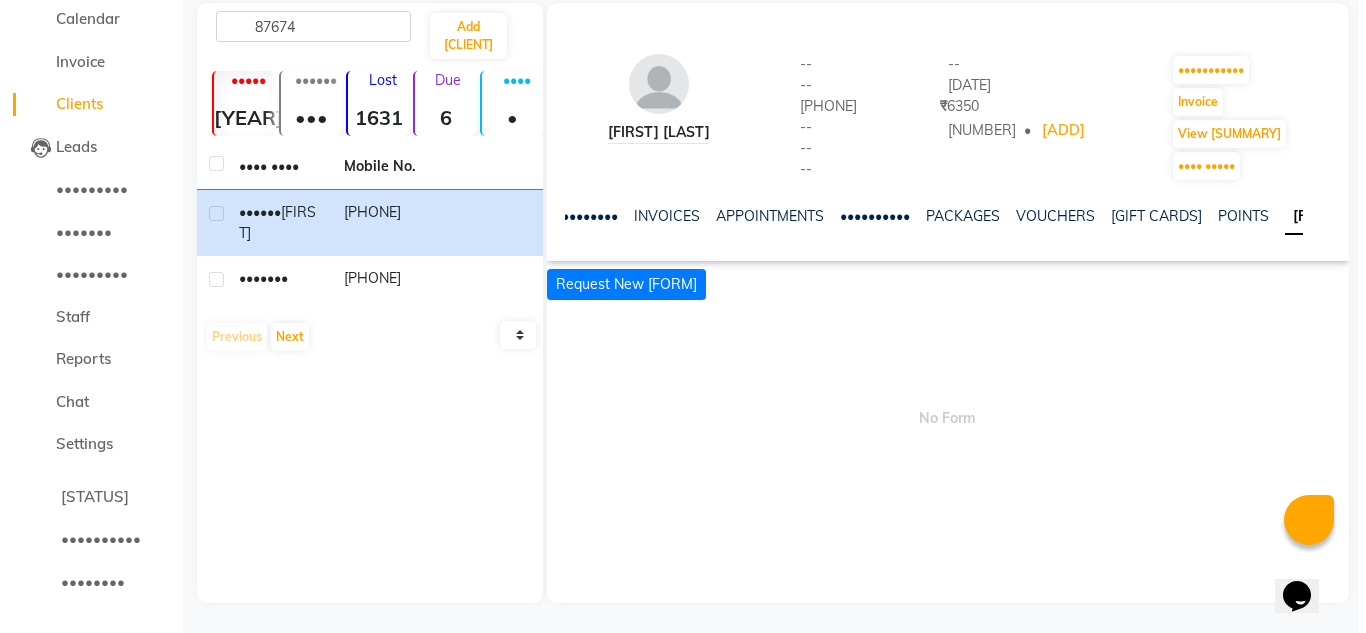 scroll, scrollTop: 0, scrollLeft: 0, axis: both 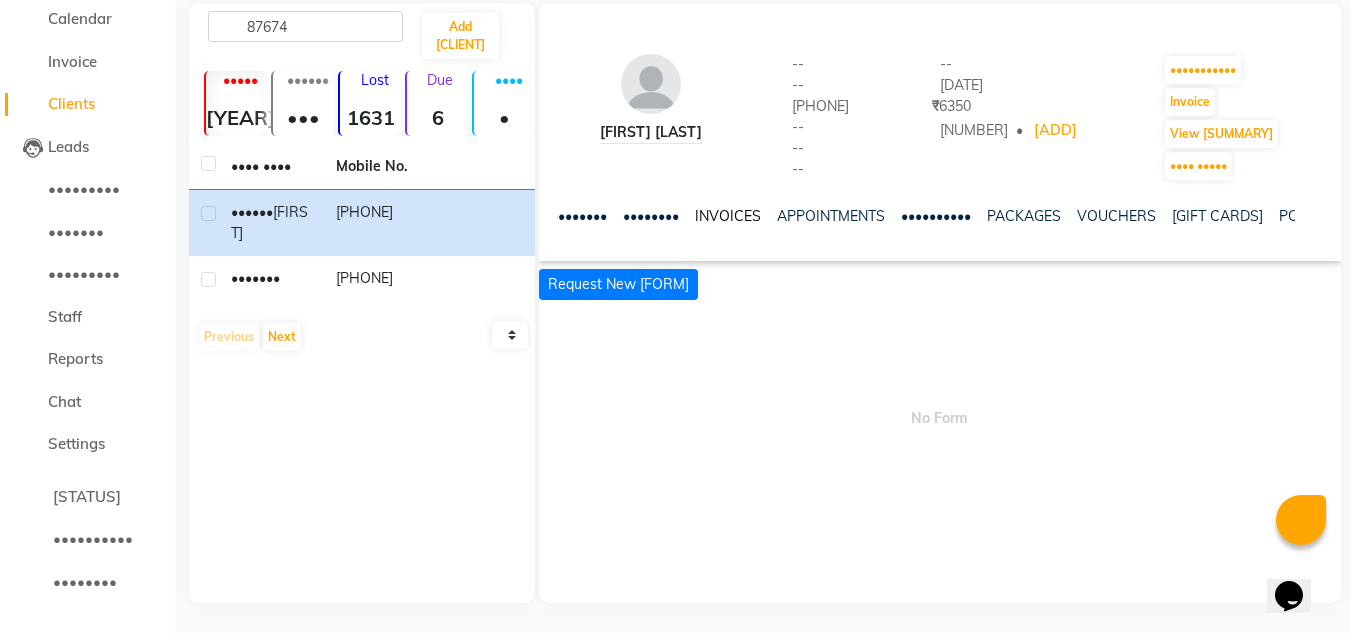 click on "INVOICES" at bounding box center [728, 216] 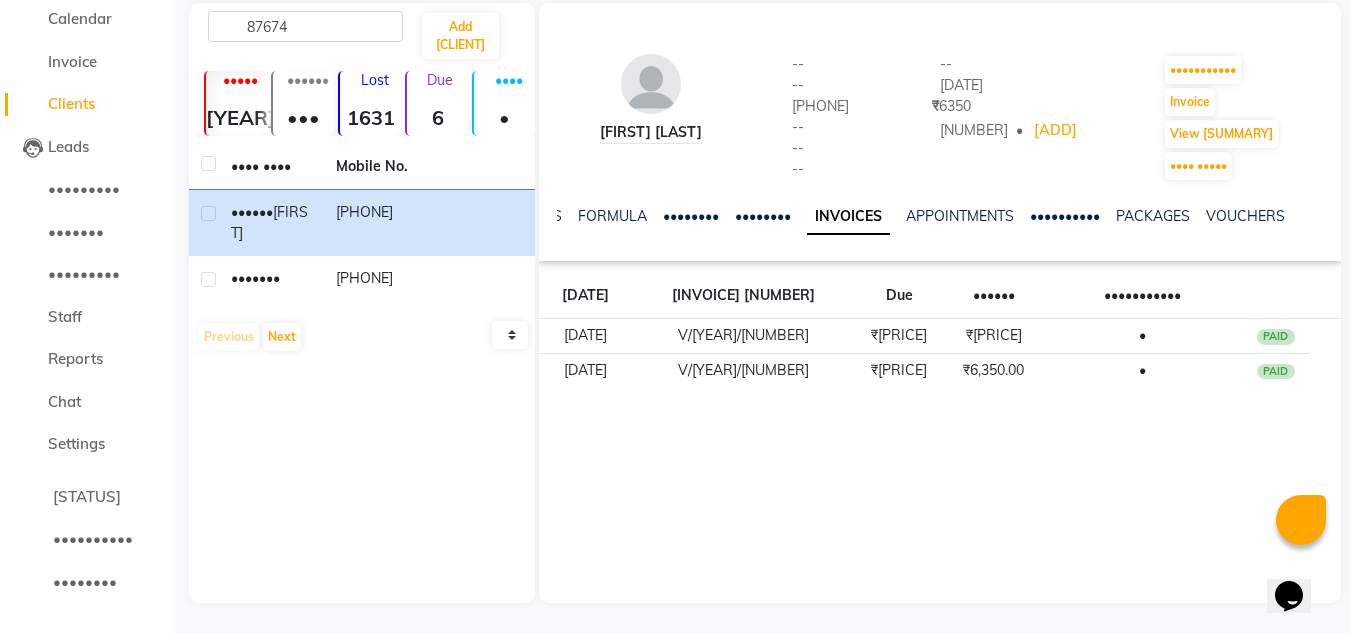 click on "10   50   100" at bounding box center (510, 335) 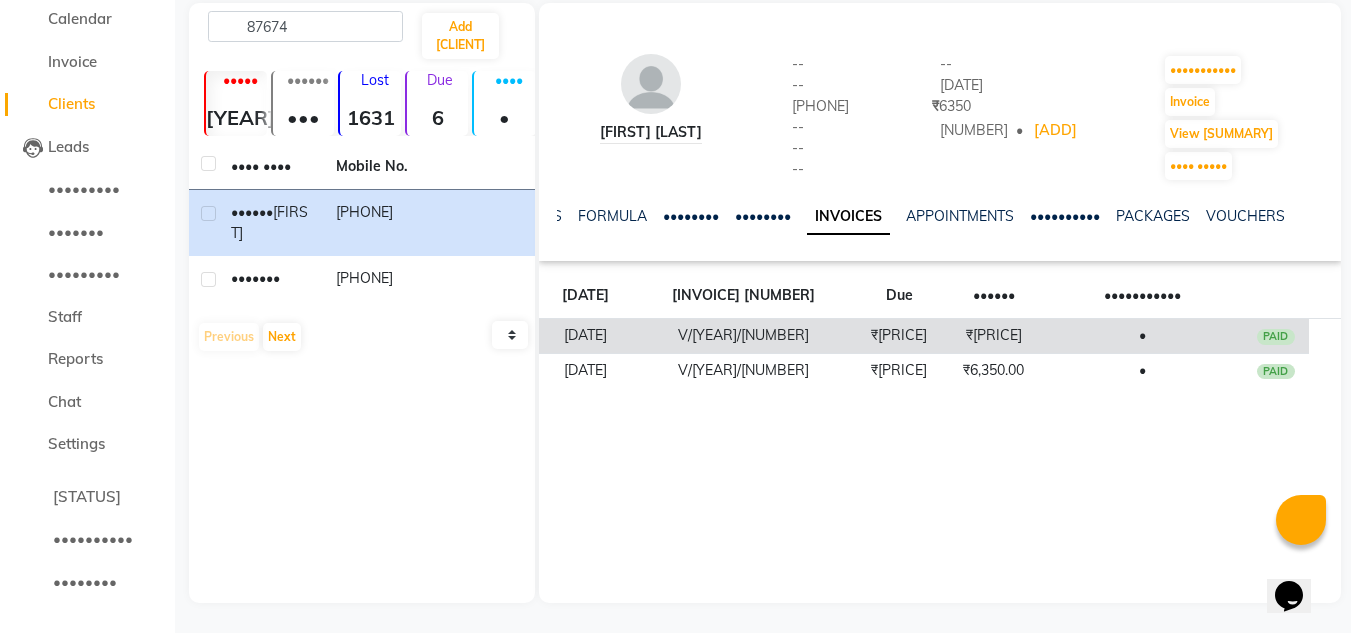 click on "PAID" at bounding box center [1276, 337] 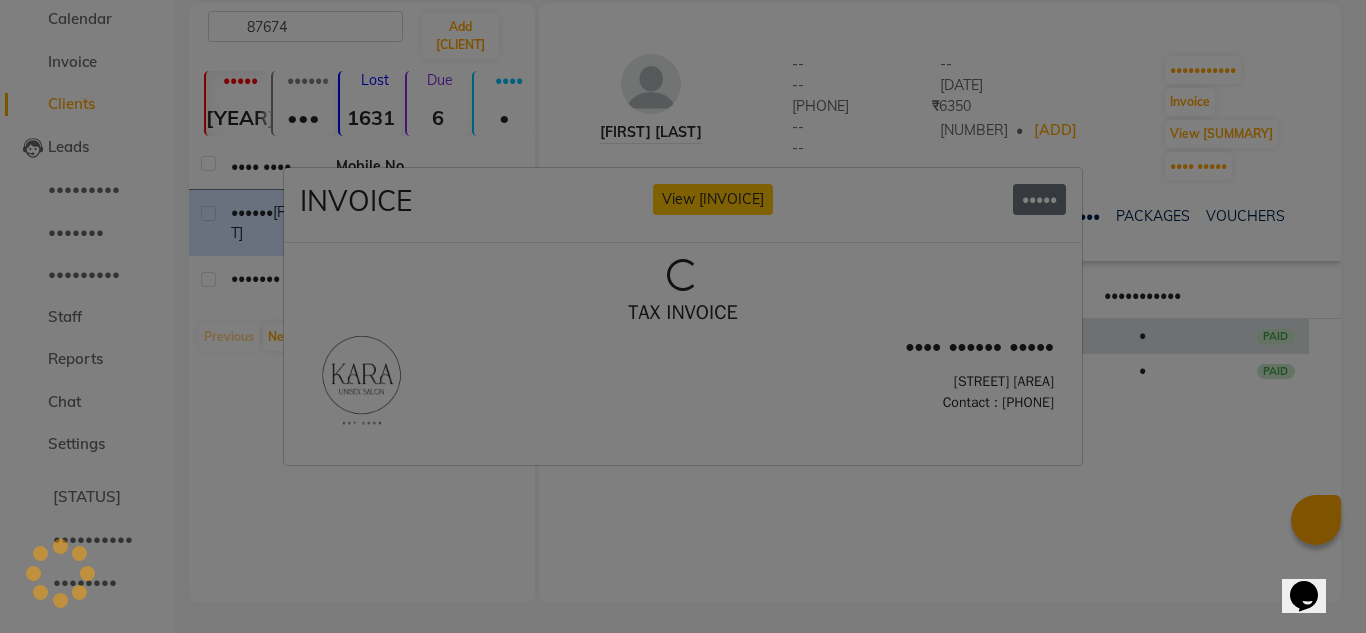 scroll, scrollTop: 0, scrollLeft: 0, axis: both 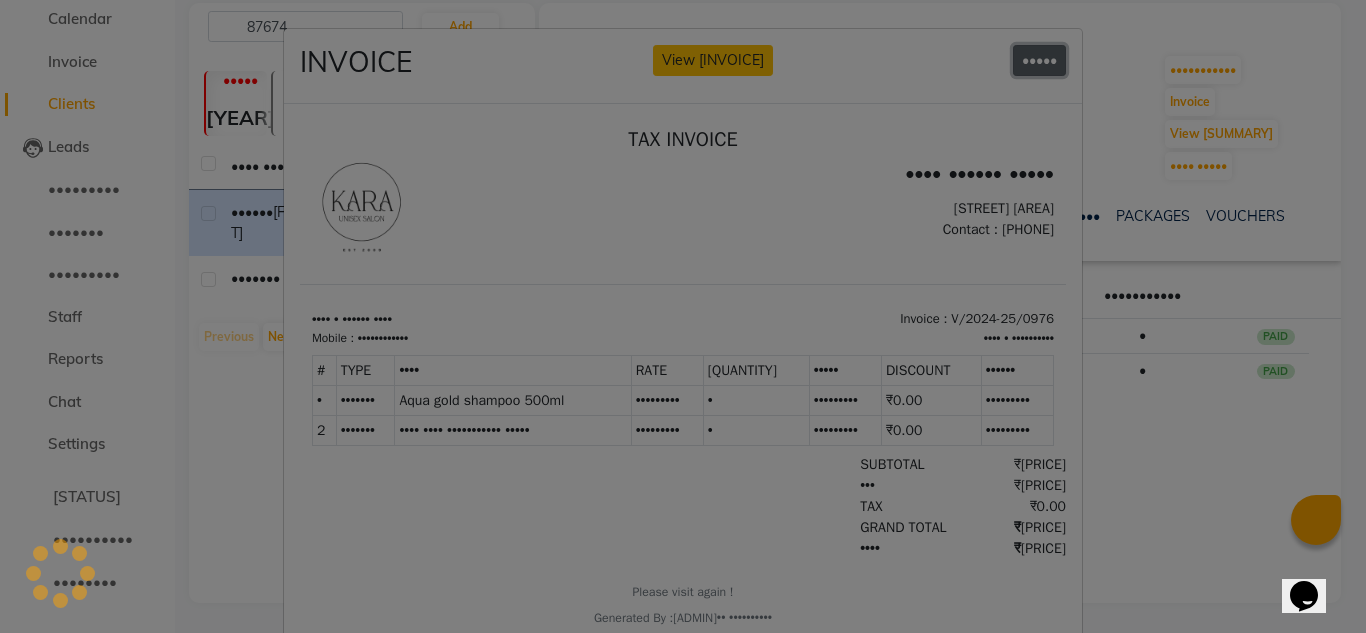 click on "•••••" at bounding box center (1039, 60) 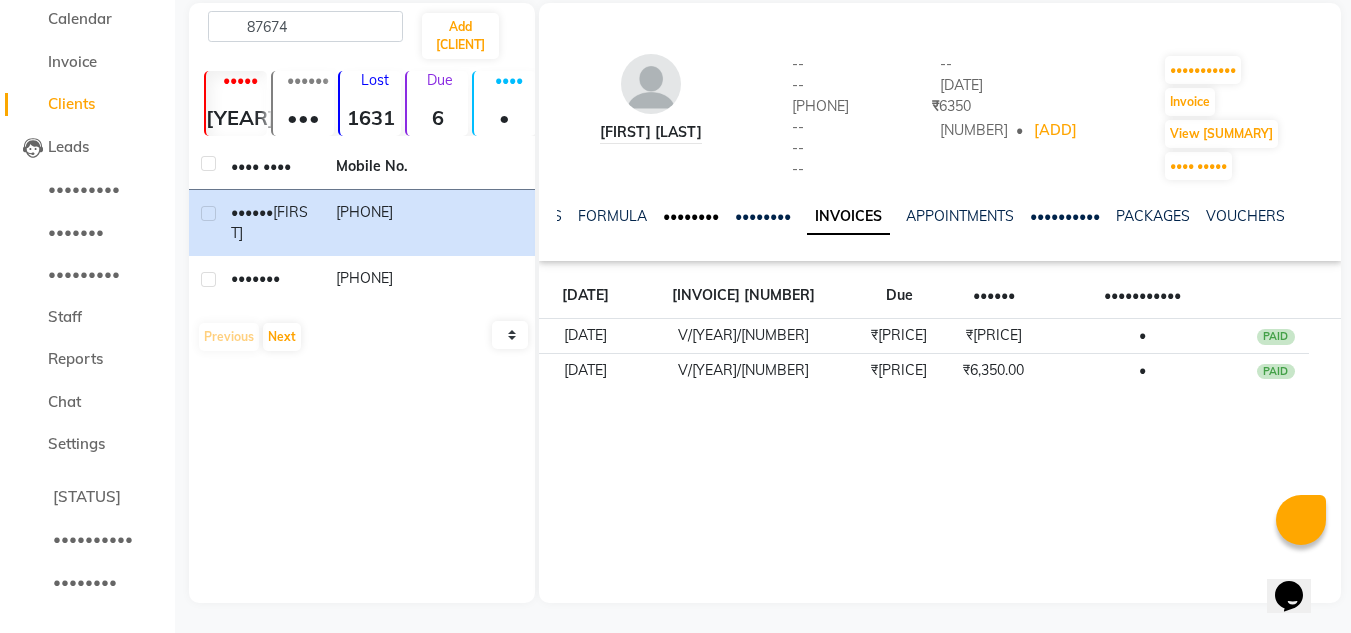 click on "••••••••" at bounding box center [691, 216] 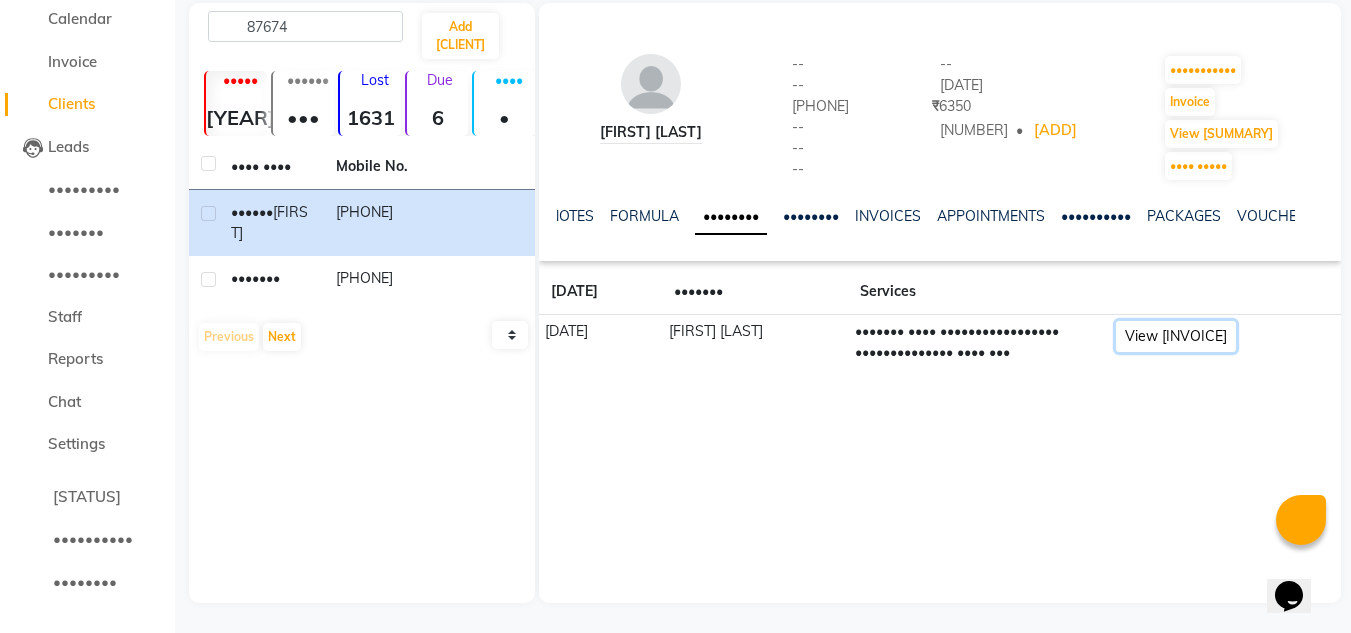 click on "View [INVOICE]" at bounding box center (1176, 336) 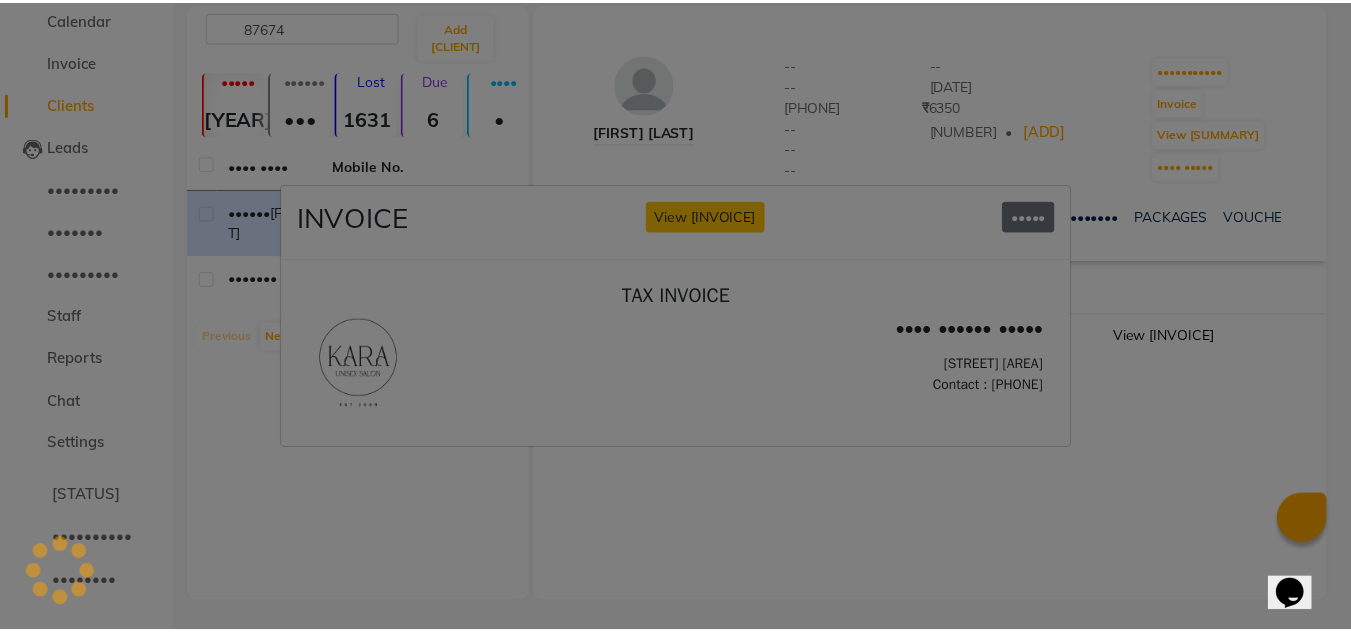 scroll, scrollTop: 0, scrollLeft: 0, axis: both 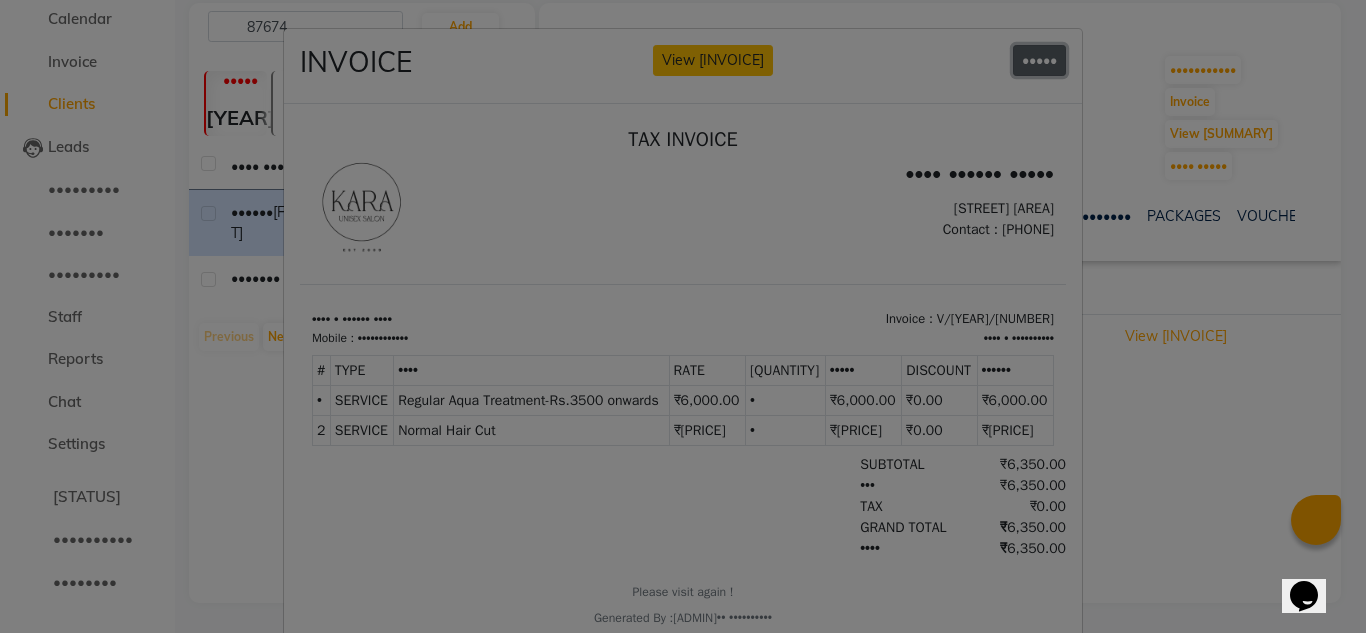 click on "•••••" at bounding box center (1039, 60) 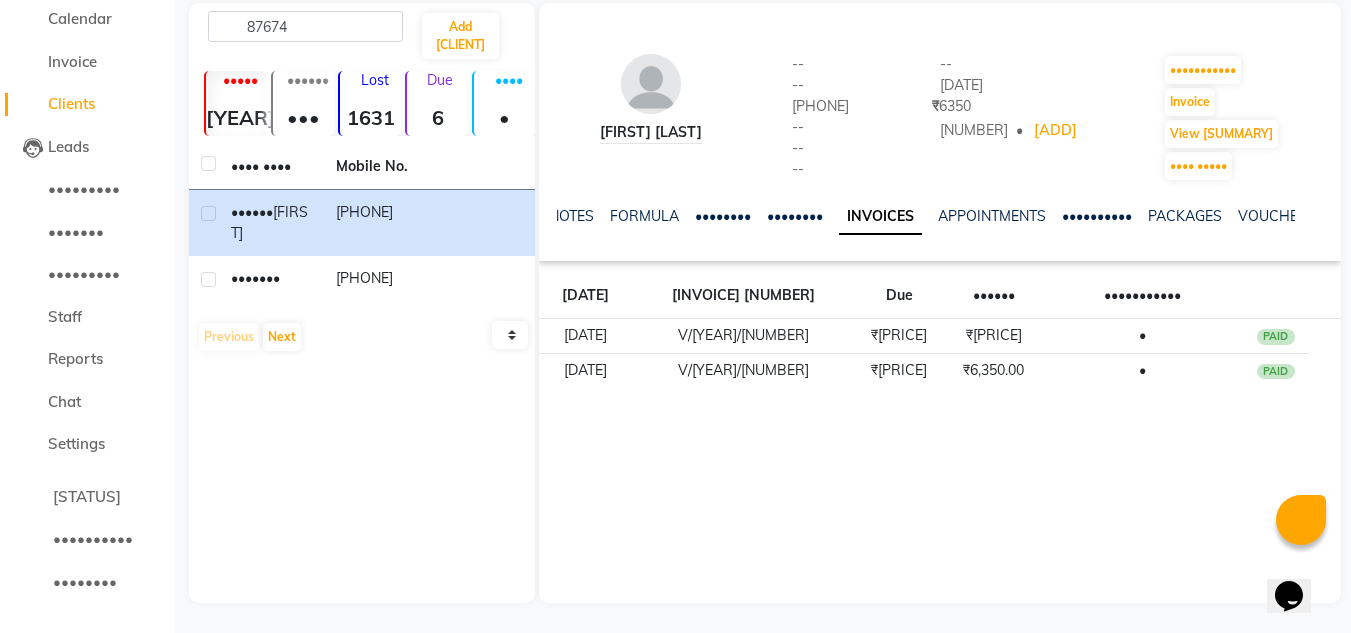 click on "[PHONE] [CLIENT] Total [NUMBER] Recent [NUMBER] Lost [NUMBER] Due [NUMBER] Male [NUMBER] Female [NUMBER] Member [NUMBER] User Name Mobile No. [FIRST] [LAST] [PHONE] [FIRST] [PHONE] Previous Next 10 50 100" at bounding box center [362, 303] 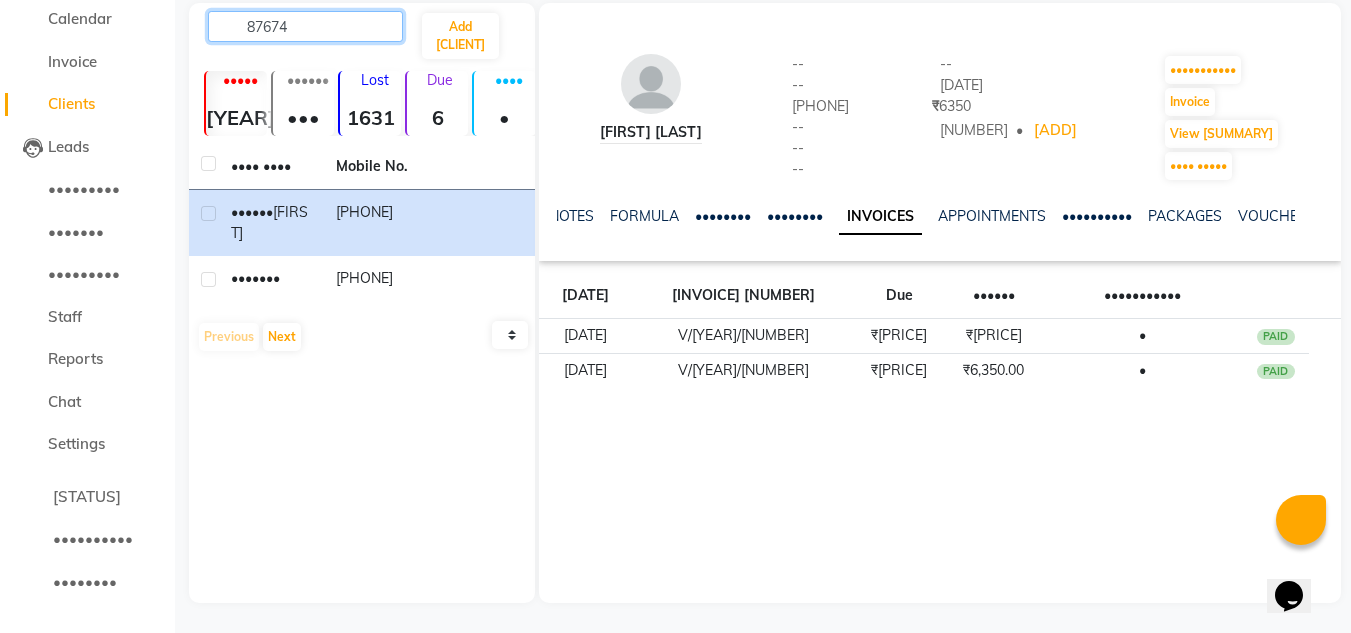 click on "87674" at bounding box center (305, 26) 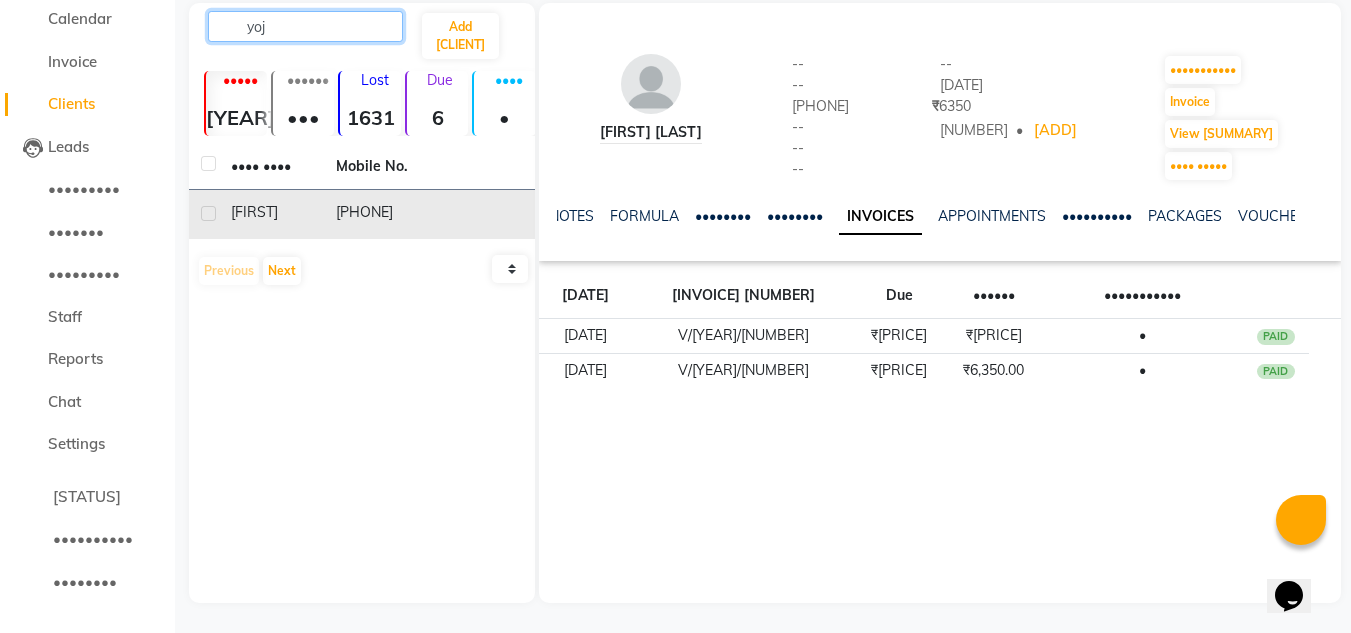 type on "yoj" 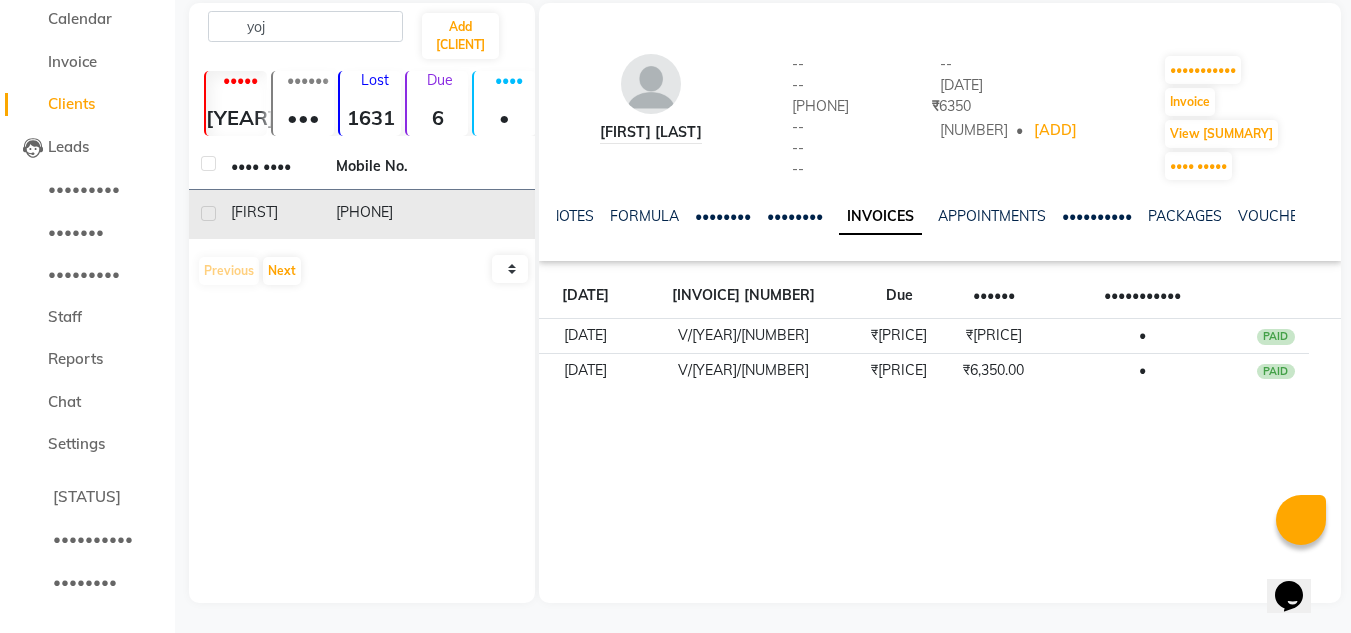 click on "[PHONE]" at bounding box center (376, 214) 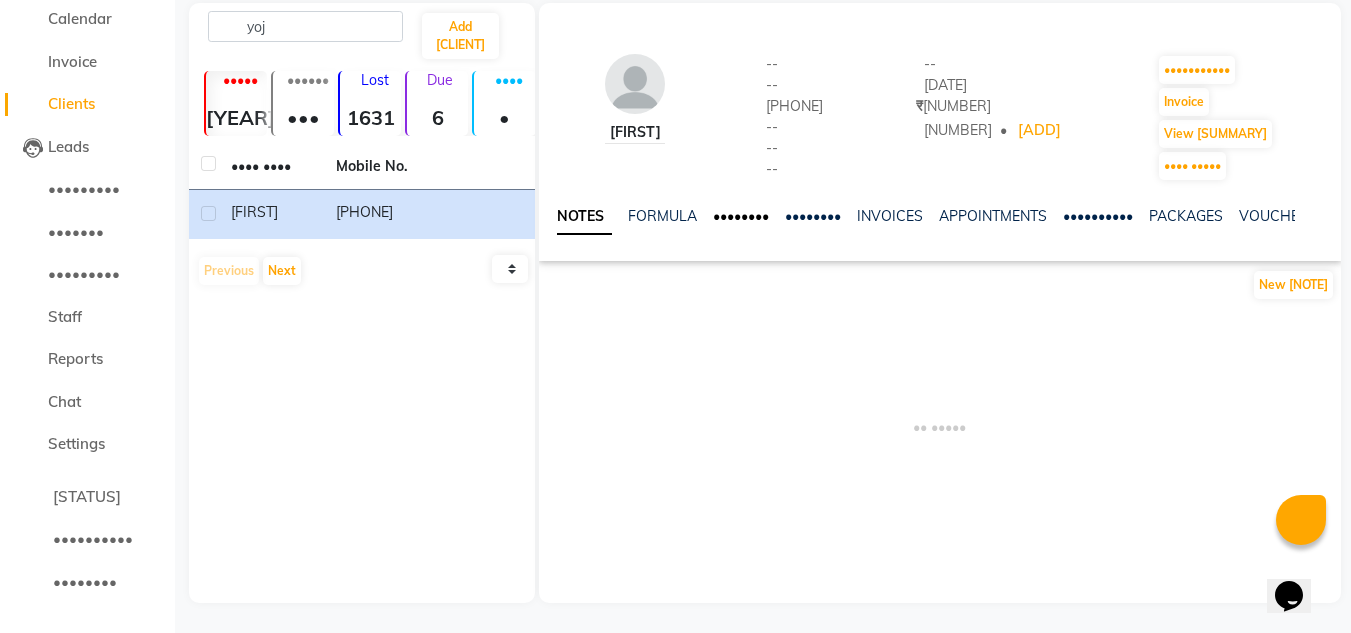 click on "••••••••" at bounding box center (741, 216) 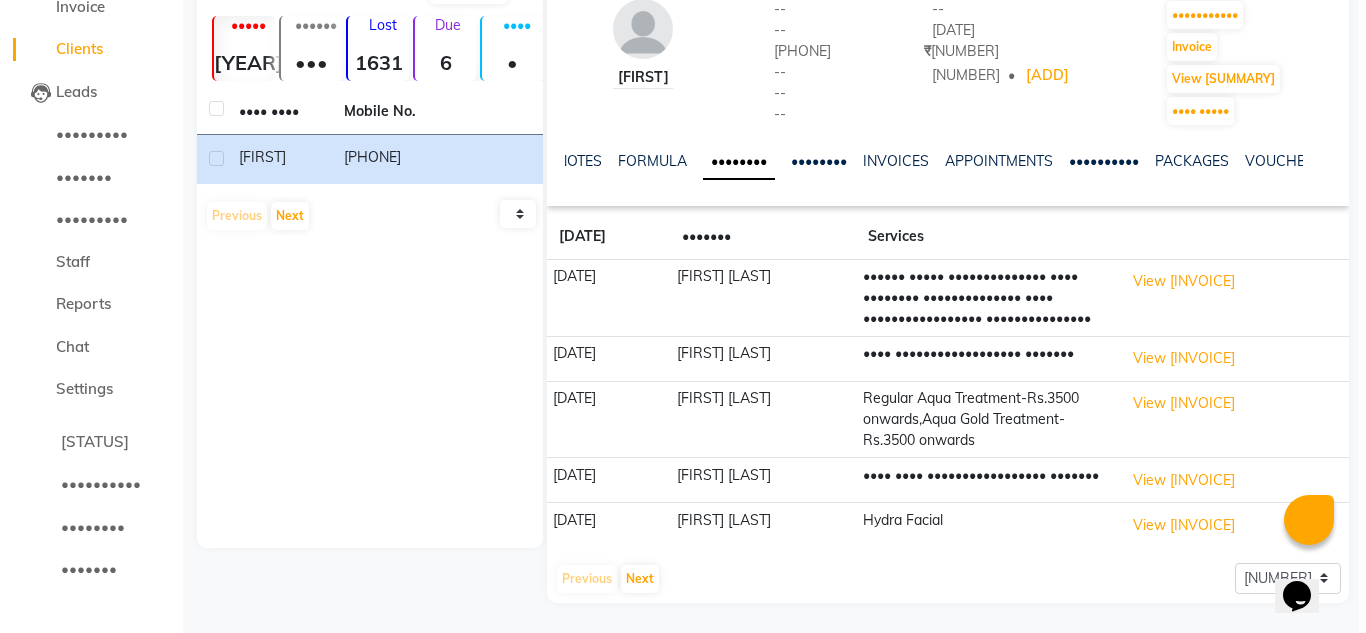 scroll, scrollTop: 189, scrollLeft: 0, axis: vertical 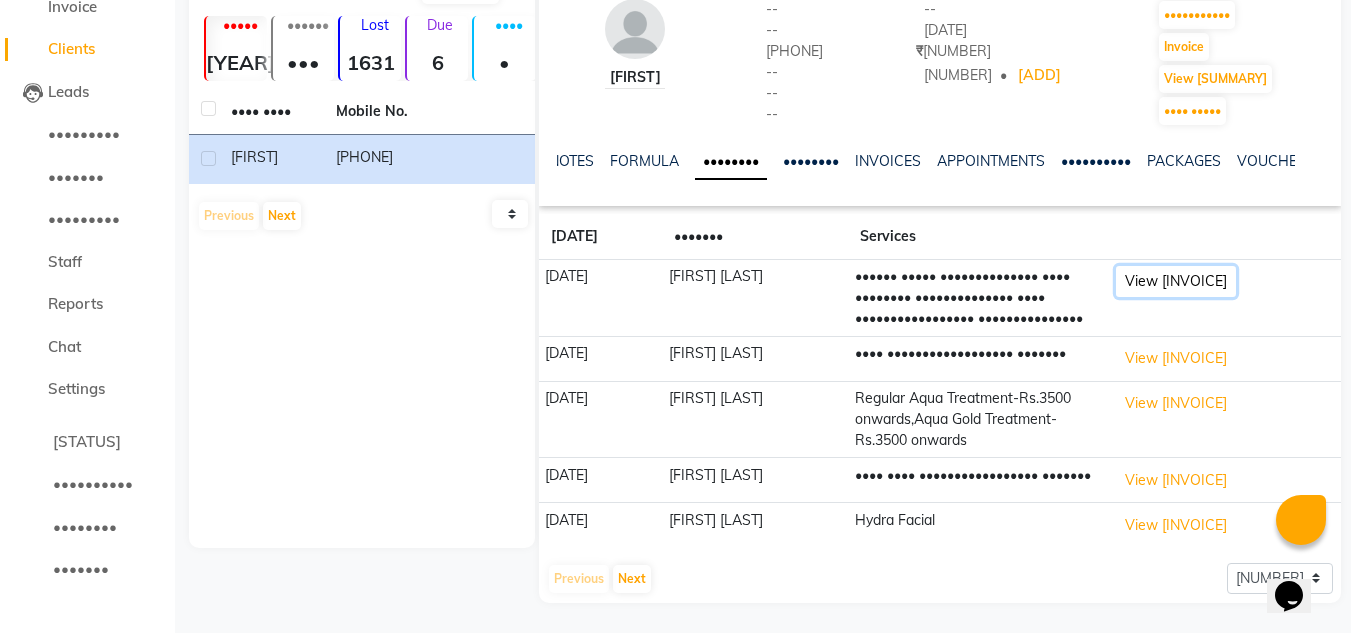 click on "View [INVOICE]" at bounding box center (1176, 281) 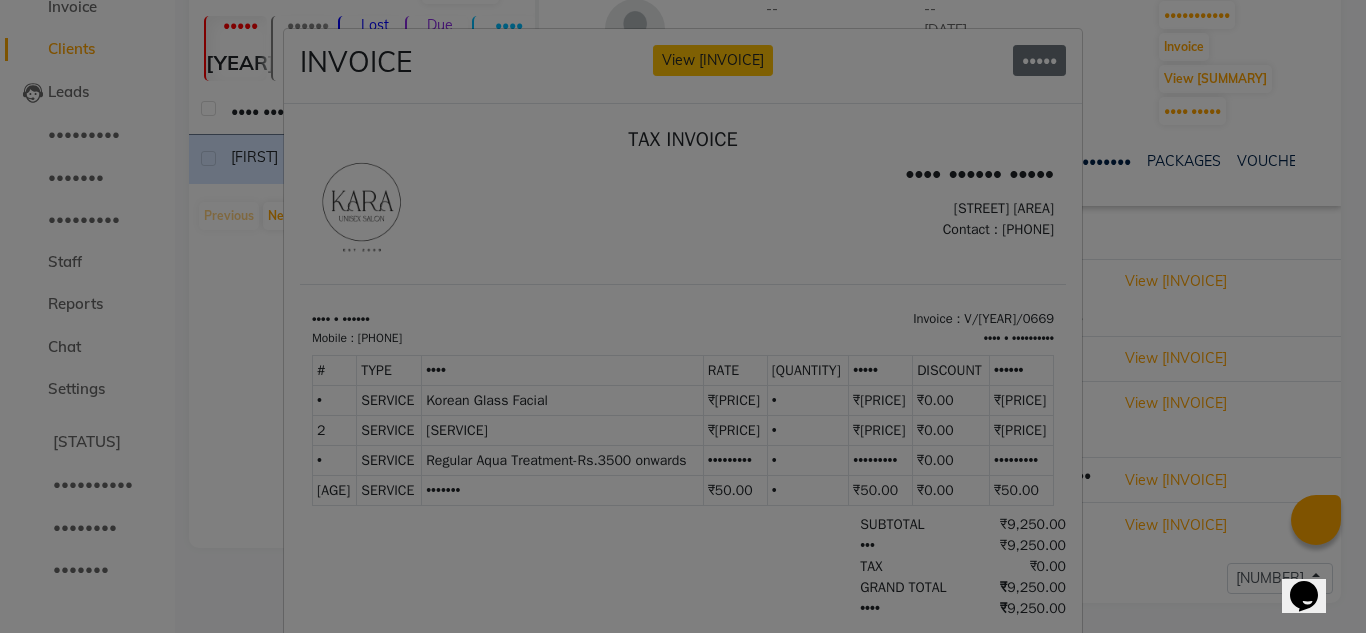 scroll, scrollTop: 16, scrollLeft: 0, axis: vertical 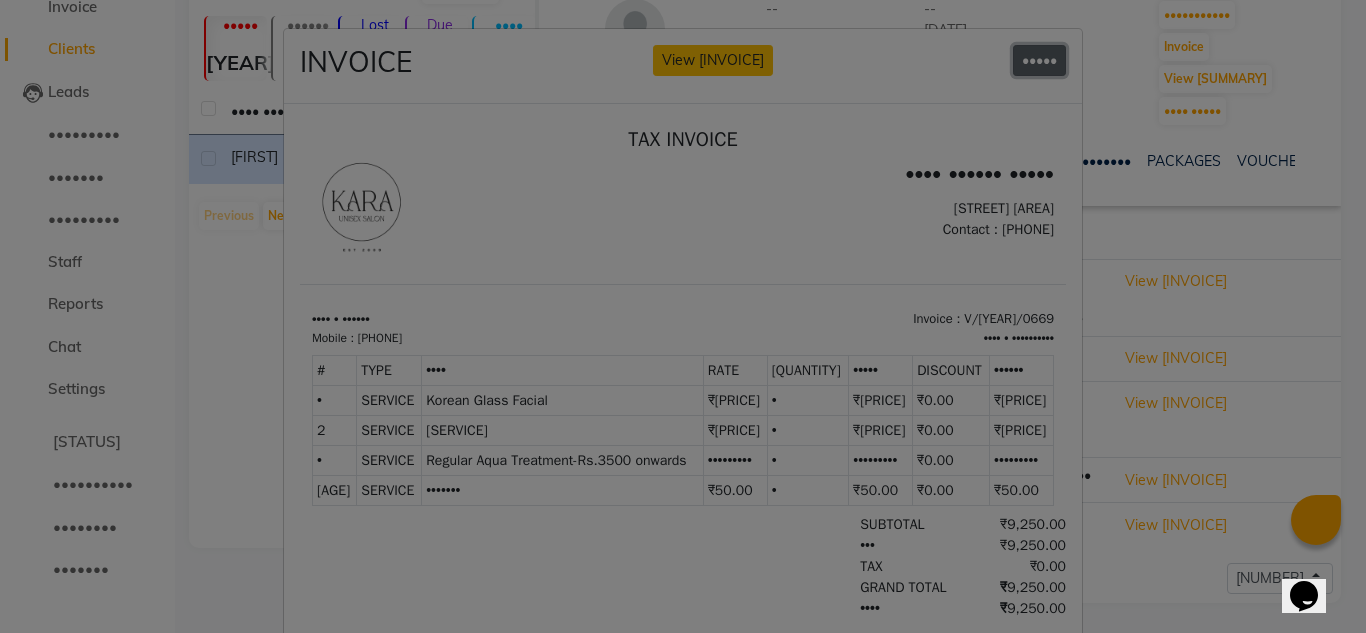 click on "•••••" at bounding box center [1039, 60] 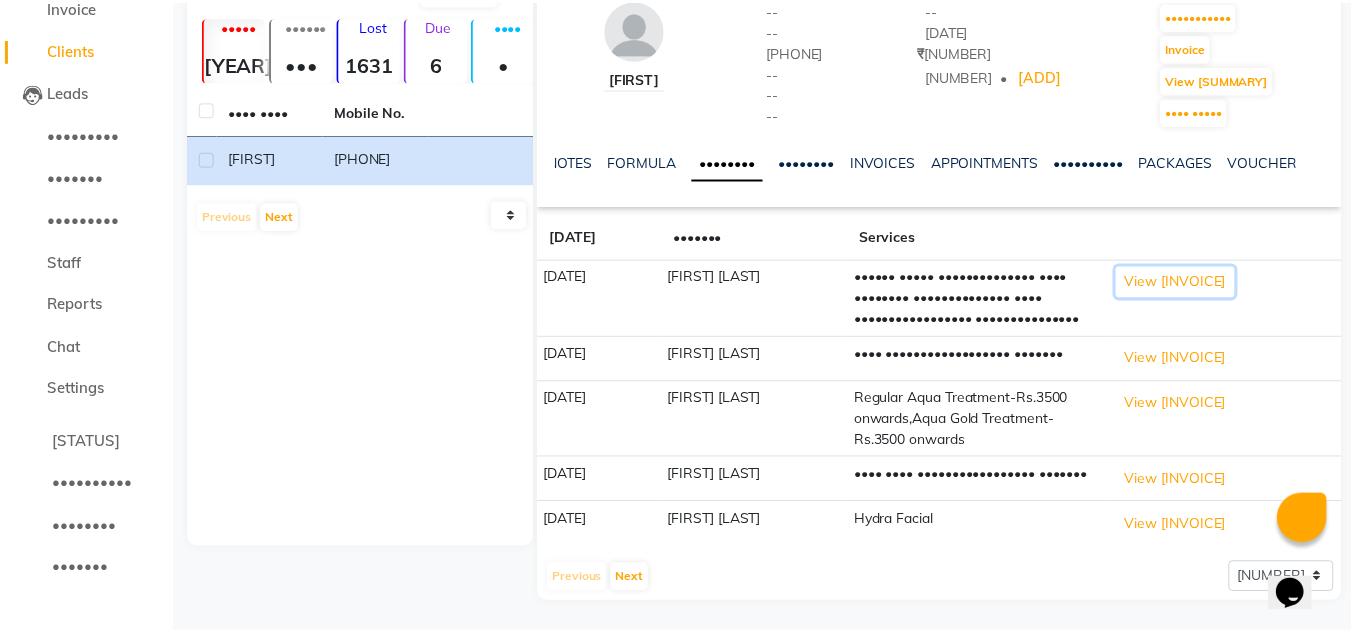 scroll, scrollTop: 168, scrollLeft: 0, axis: vertical 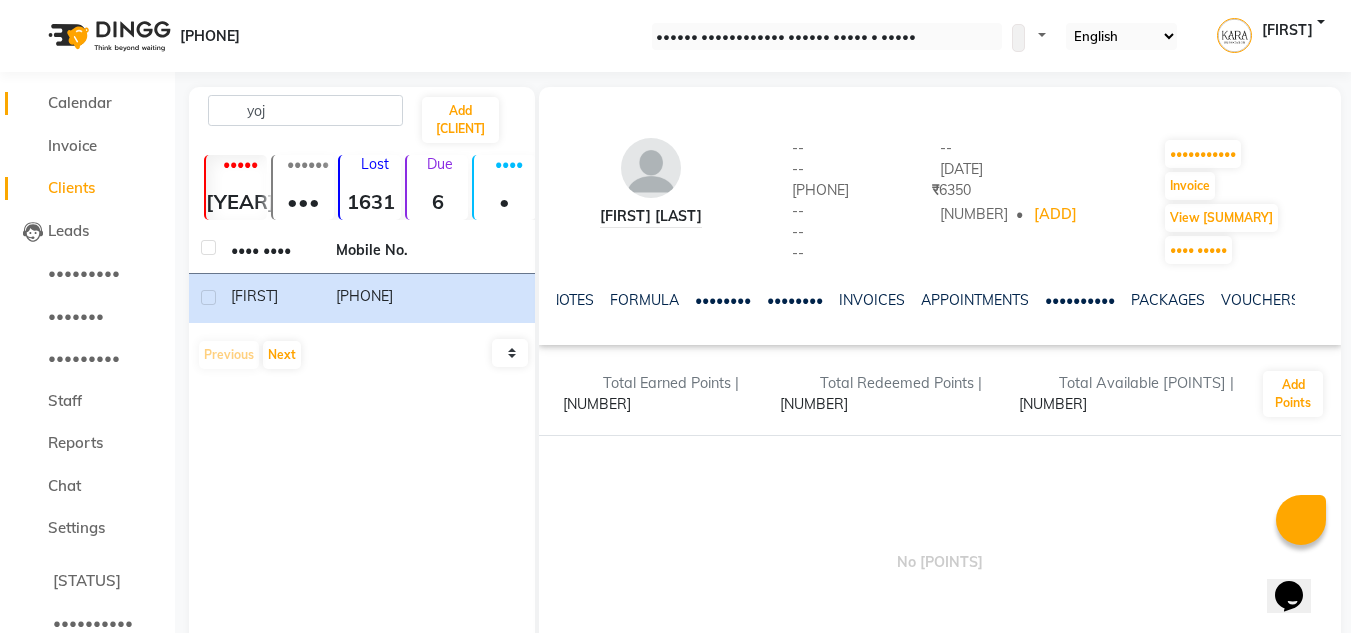 click on "Calendar" at bounding box center (80, 102) 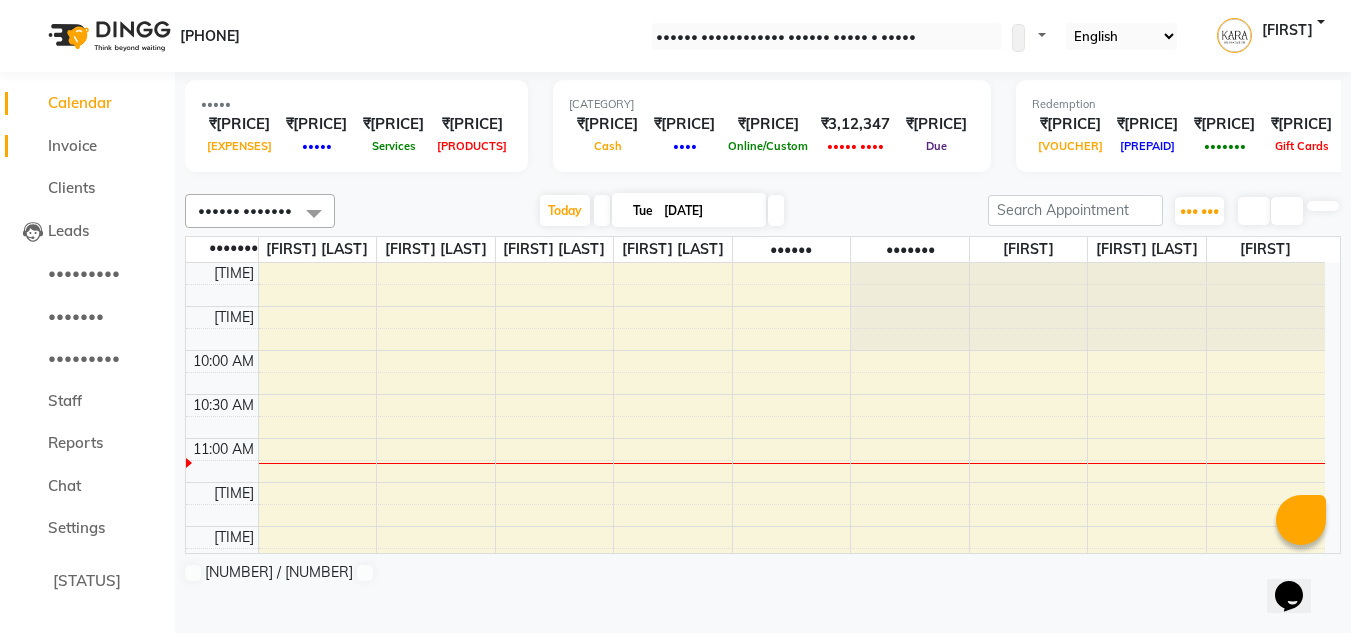click on "Invoice" at bounding box center [72, 145] 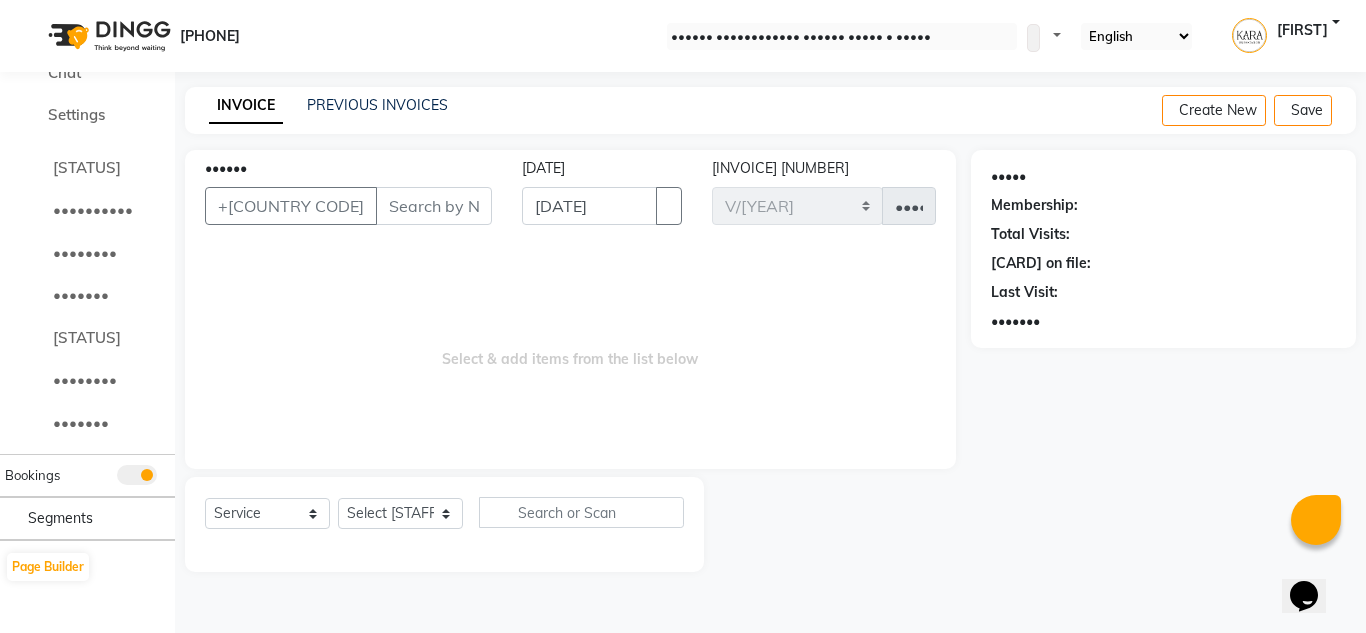 scroll, scrollTop: 464, scrollLeft: 0, axis: vertical 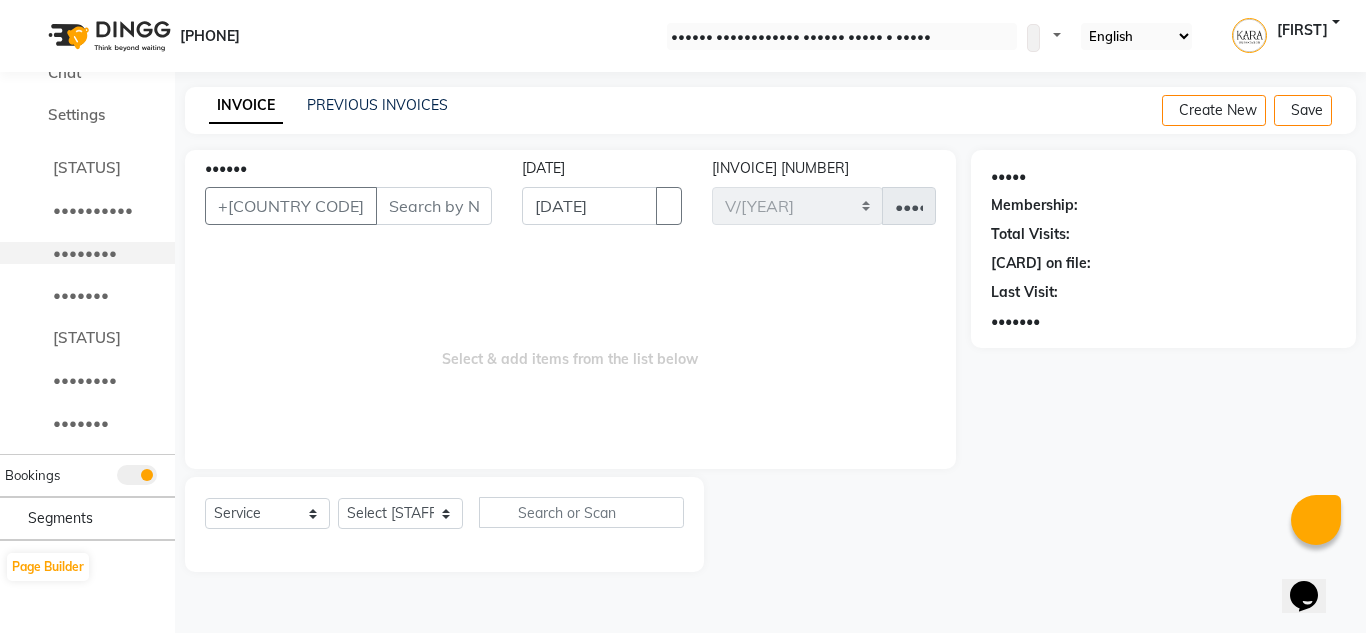click on "••••••••" at bounding box center [87, 167] 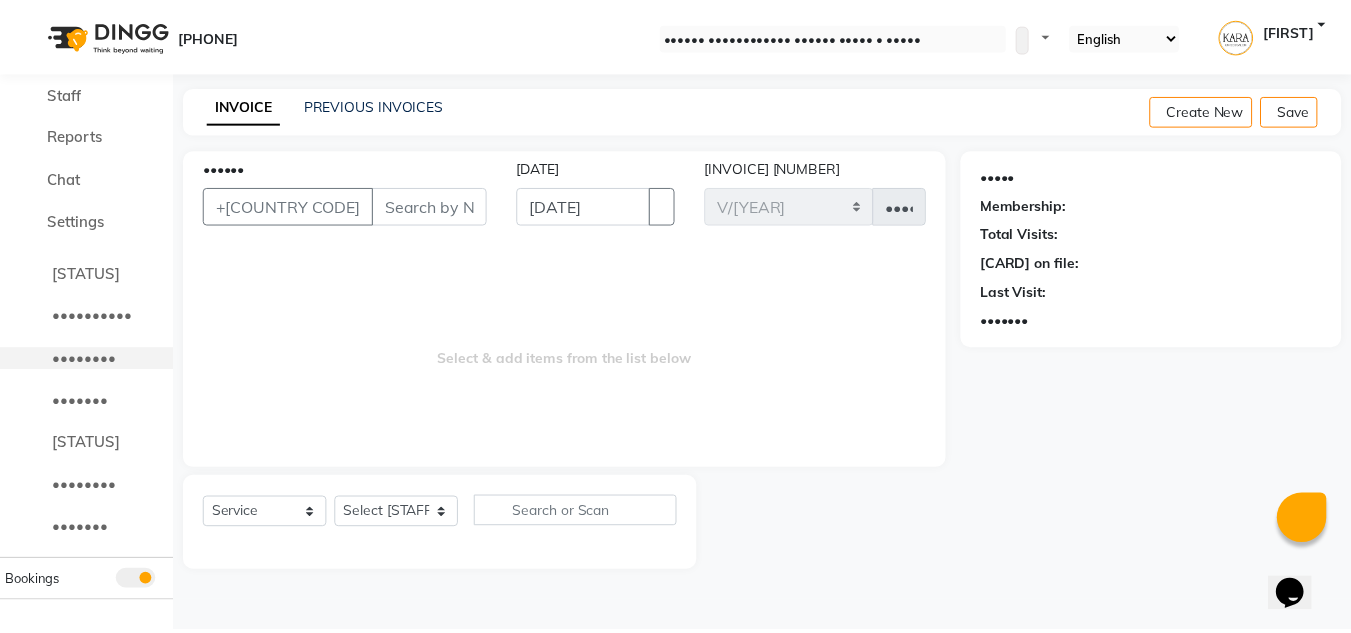 scroll, scrollTop: 306, scrollLeft: 0, axis: vertical 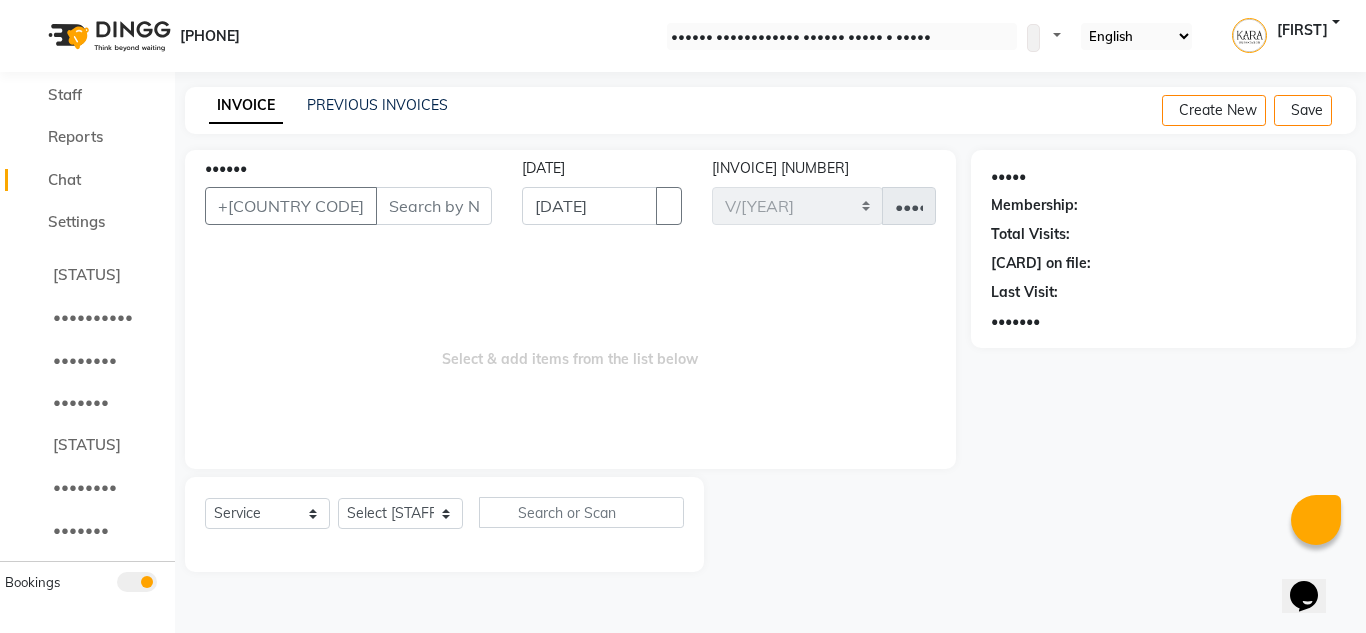 click on "Chat" at bounding box center (87, 180) 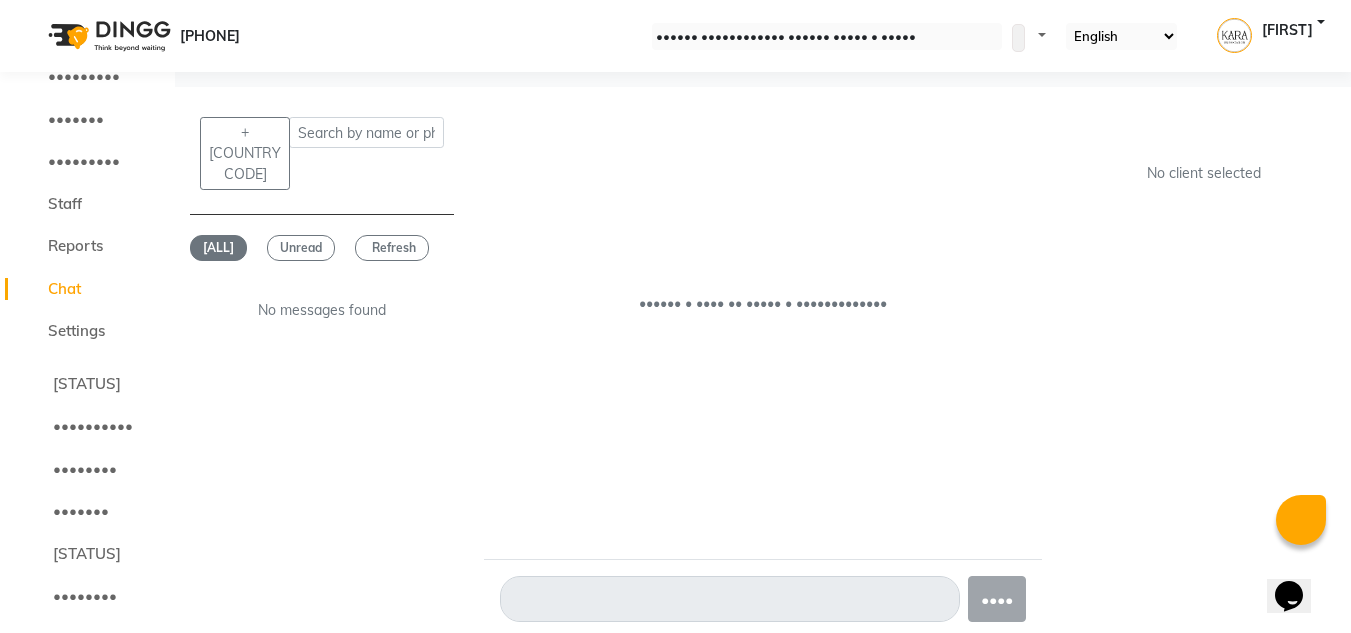 scroll, scrollTop: 196, scrollLeft: 0, axis: vertical 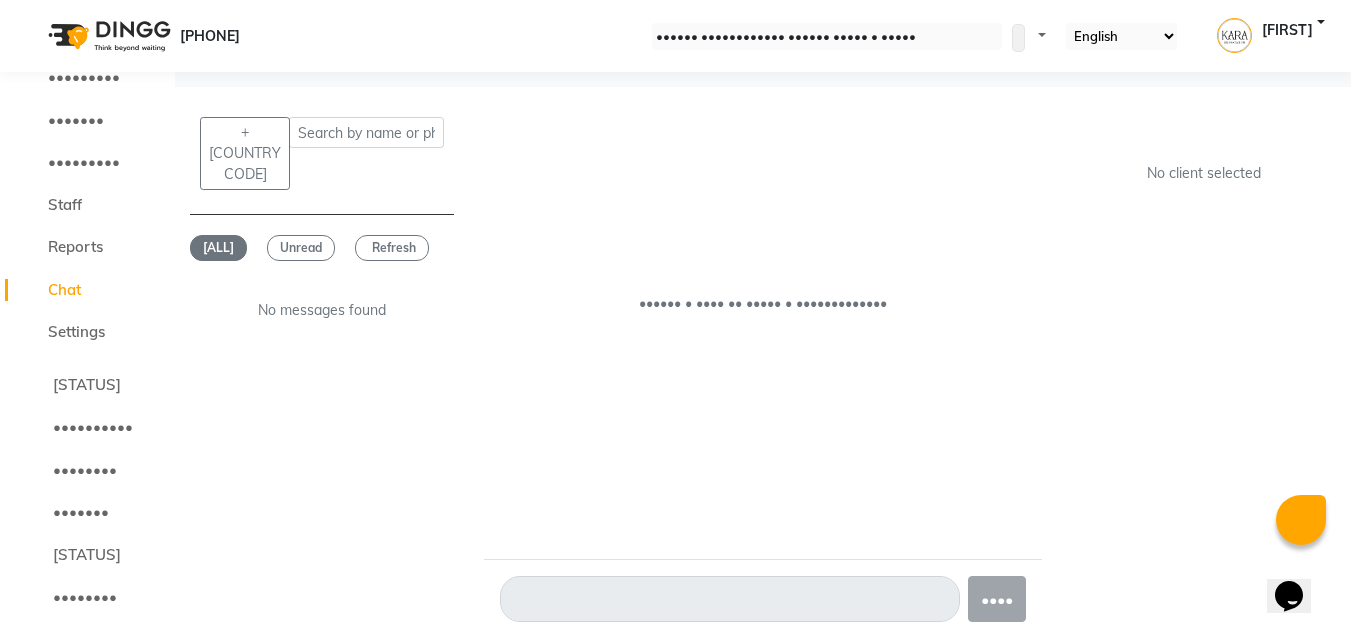 click on "Staff" at bounding box center (87, 205) 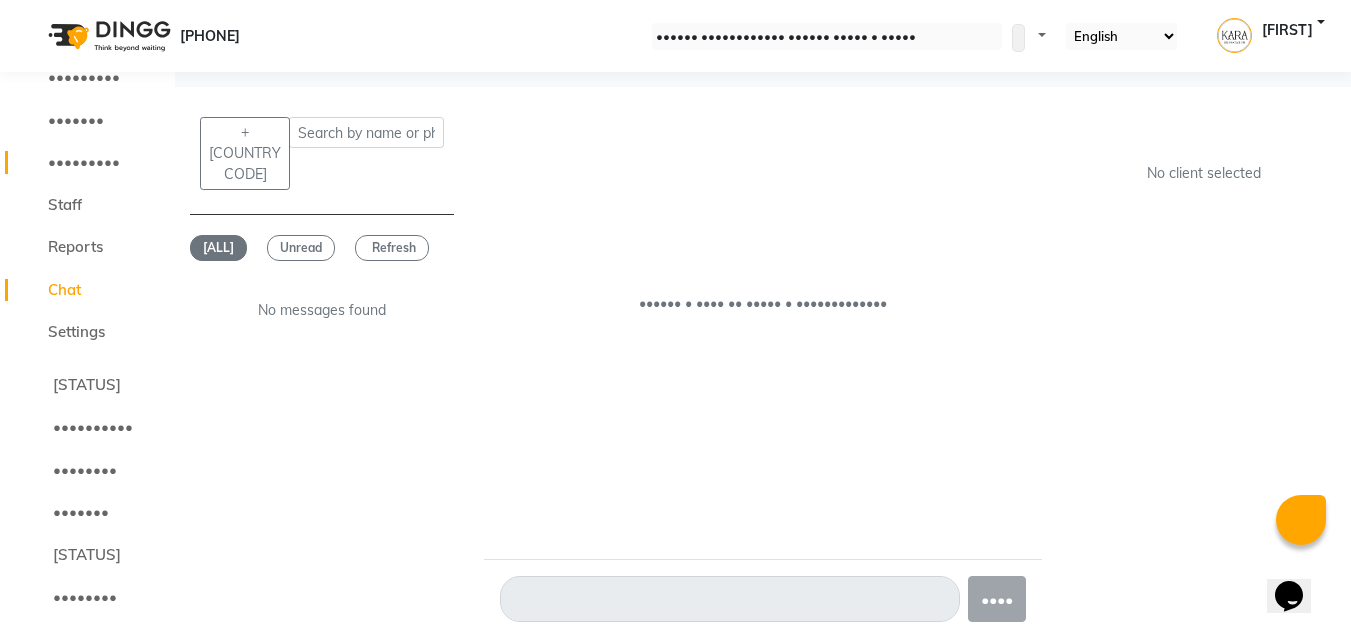 click on "•••••••••" at bounding box center [87, 162] 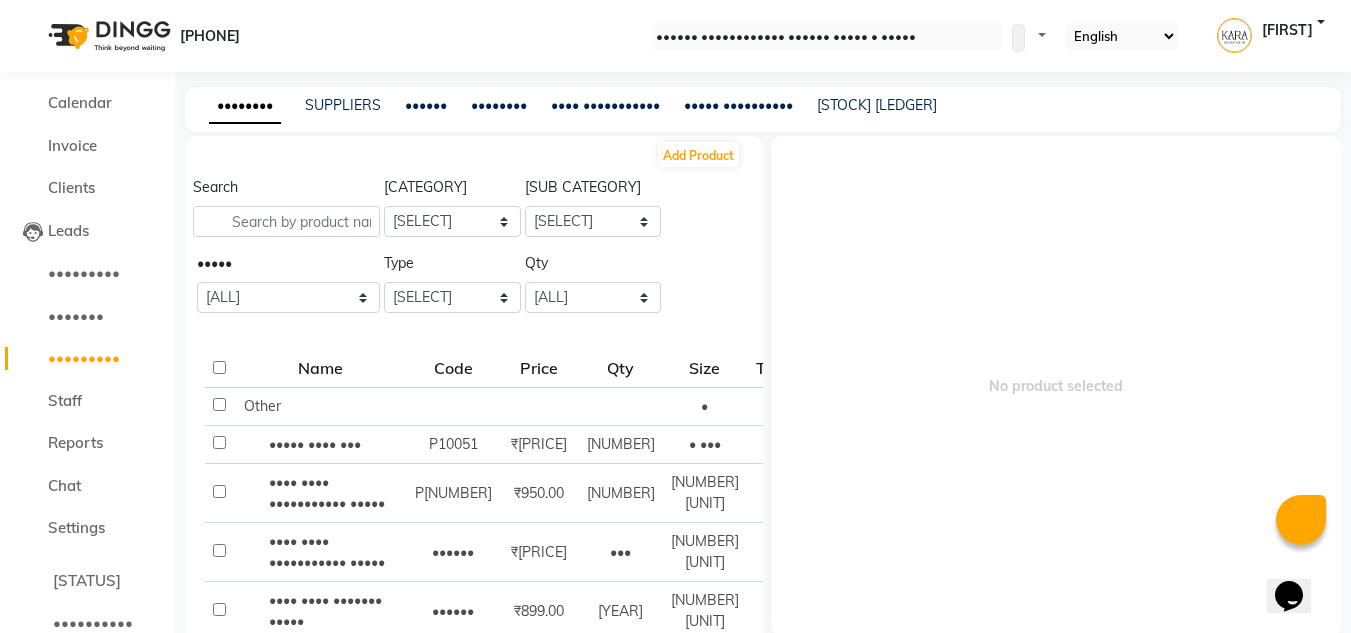 scroll, scrollTop: 0, scrollLeft: 0, axis: both 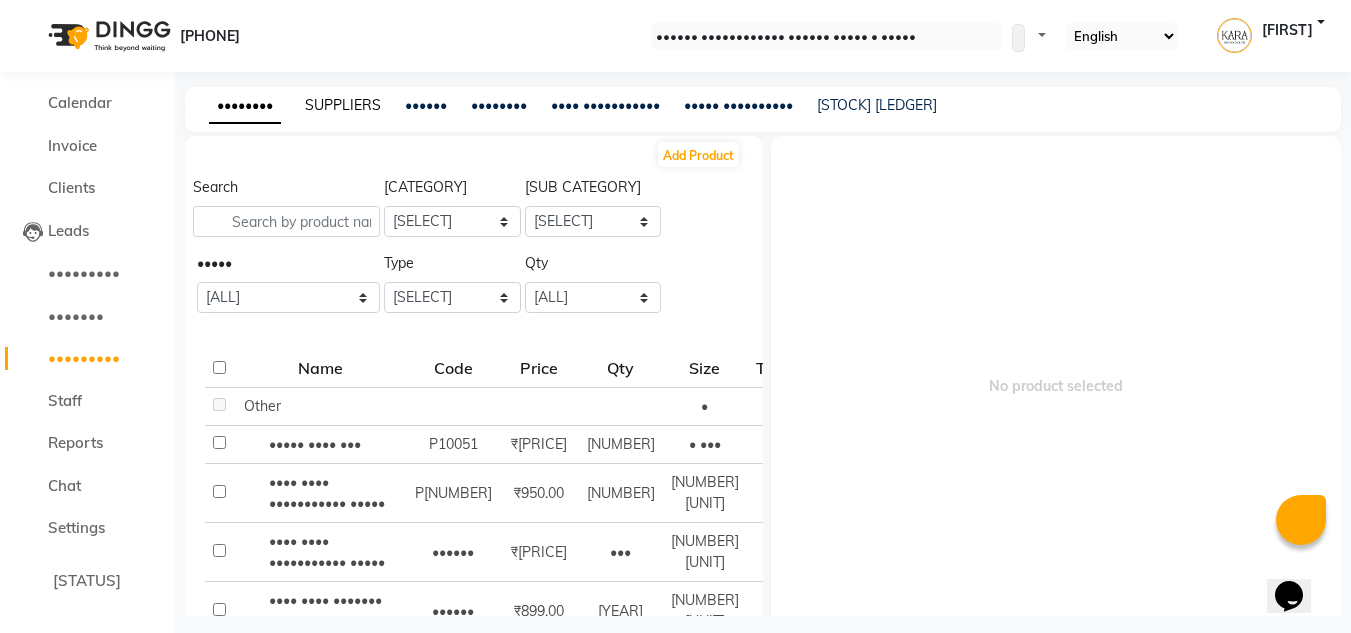 click on "SUPPLIERS" at bounding box center (343, 105) 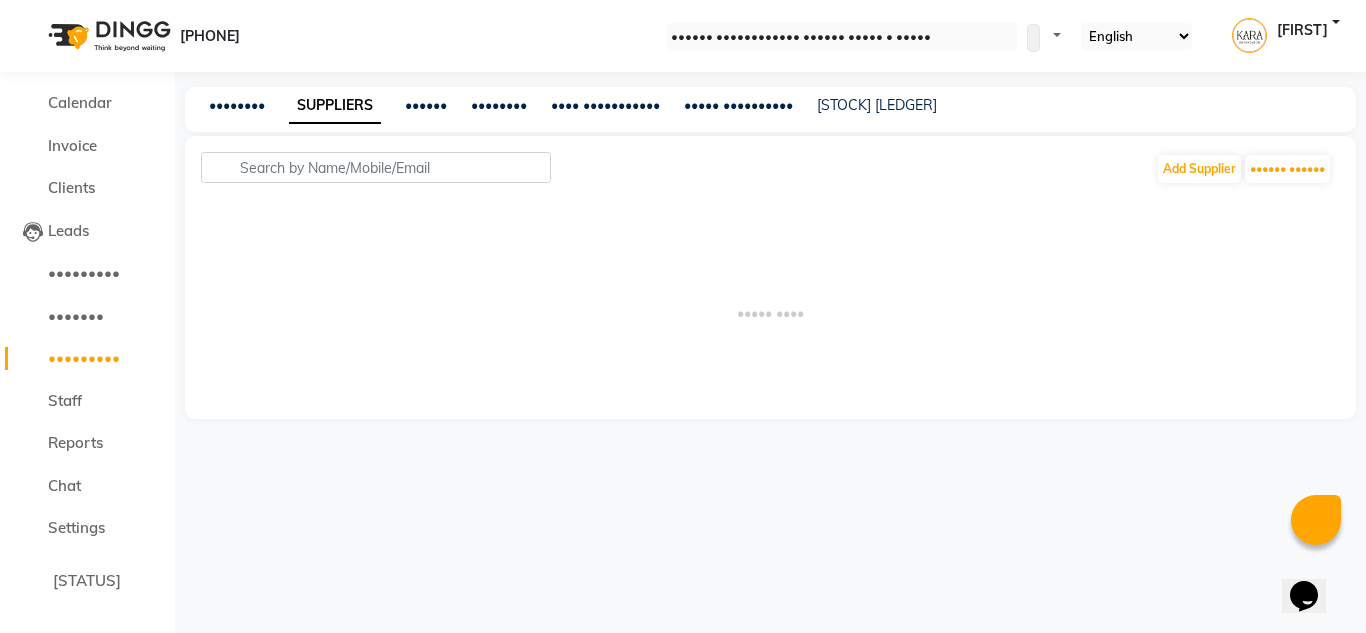 click on "••••••" at bounding box center (426, 105) 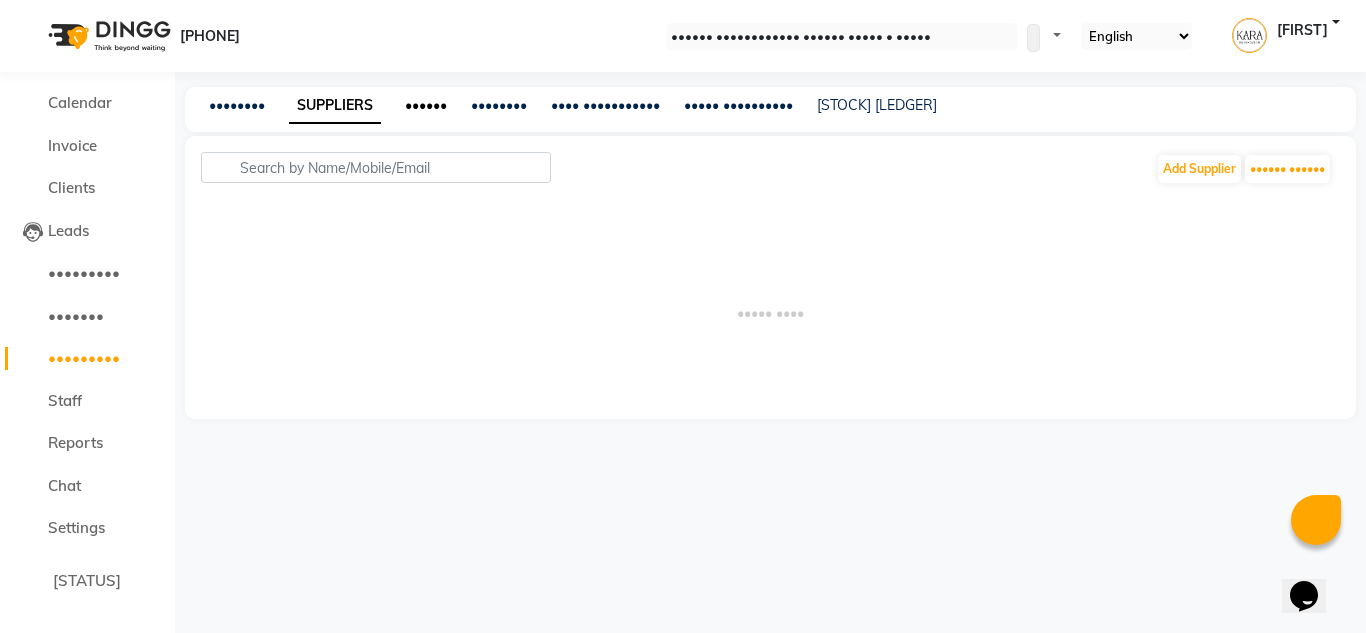 click on "••••••" at bounding box center (426, 105) 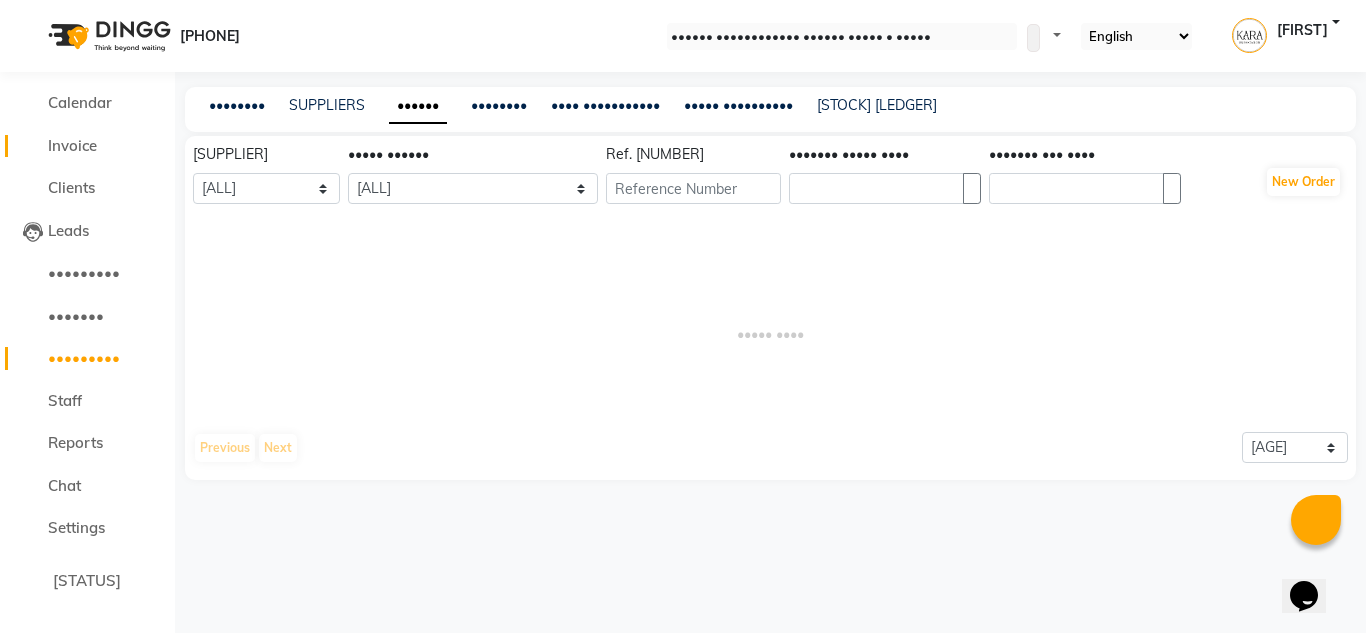 click on "Invoice" at bounding box center (72, 145) 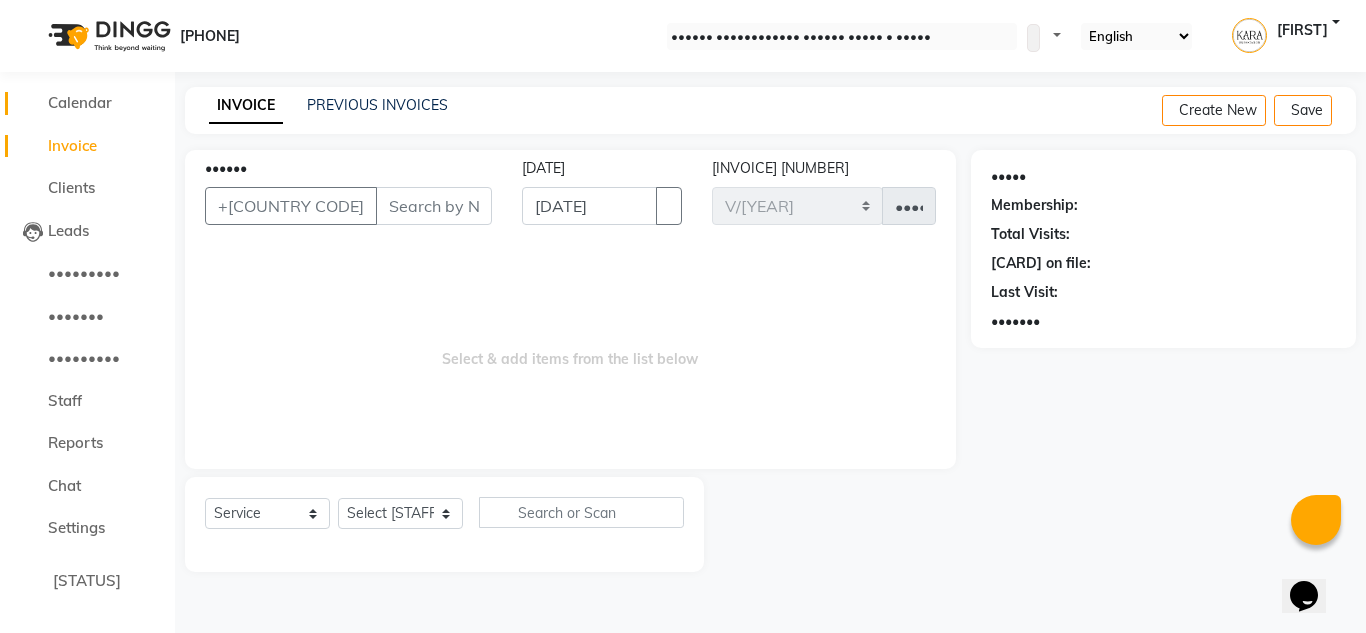 click on "Calendar" at bounding box center (80, 102) 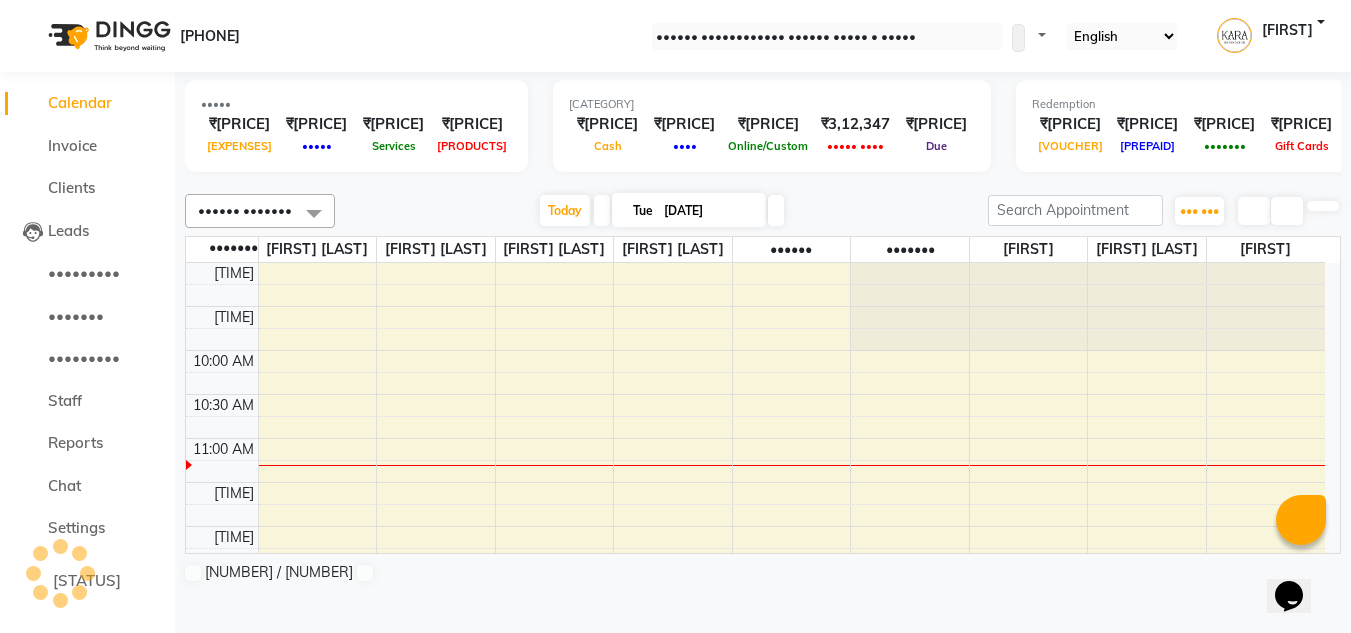 scroll, scrollTop: 0, scrollLeft: 0, axis: both 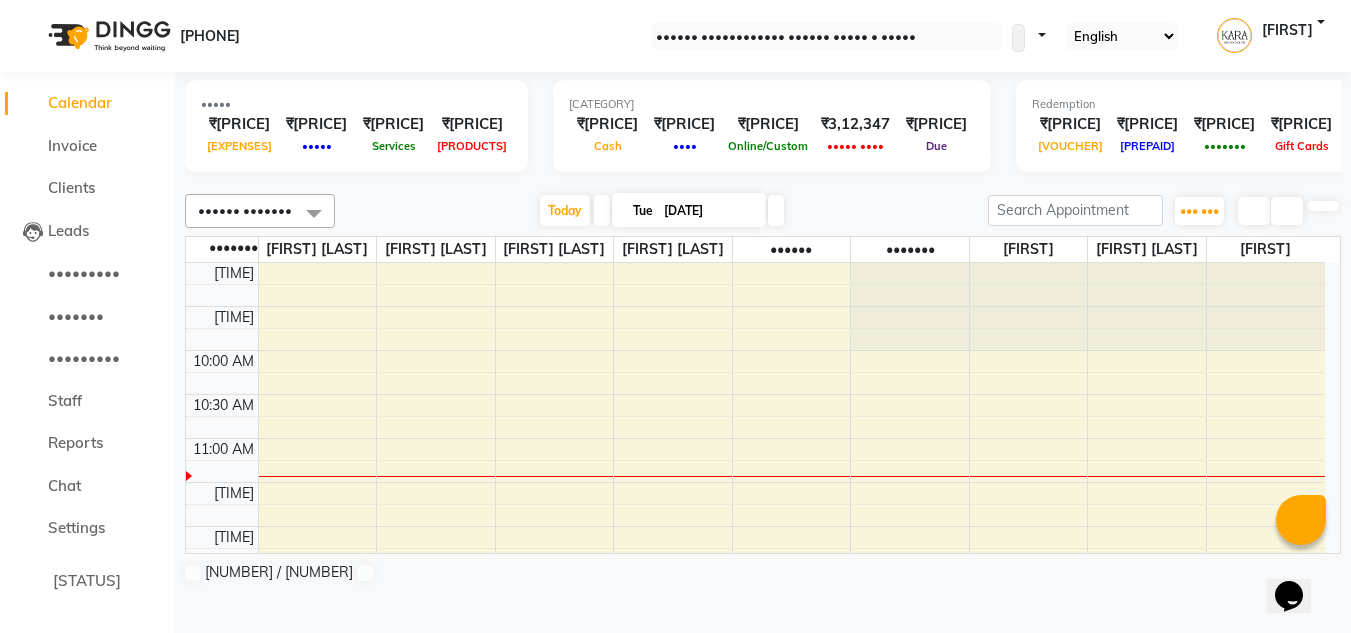 click at bounding box center [1041, 36] 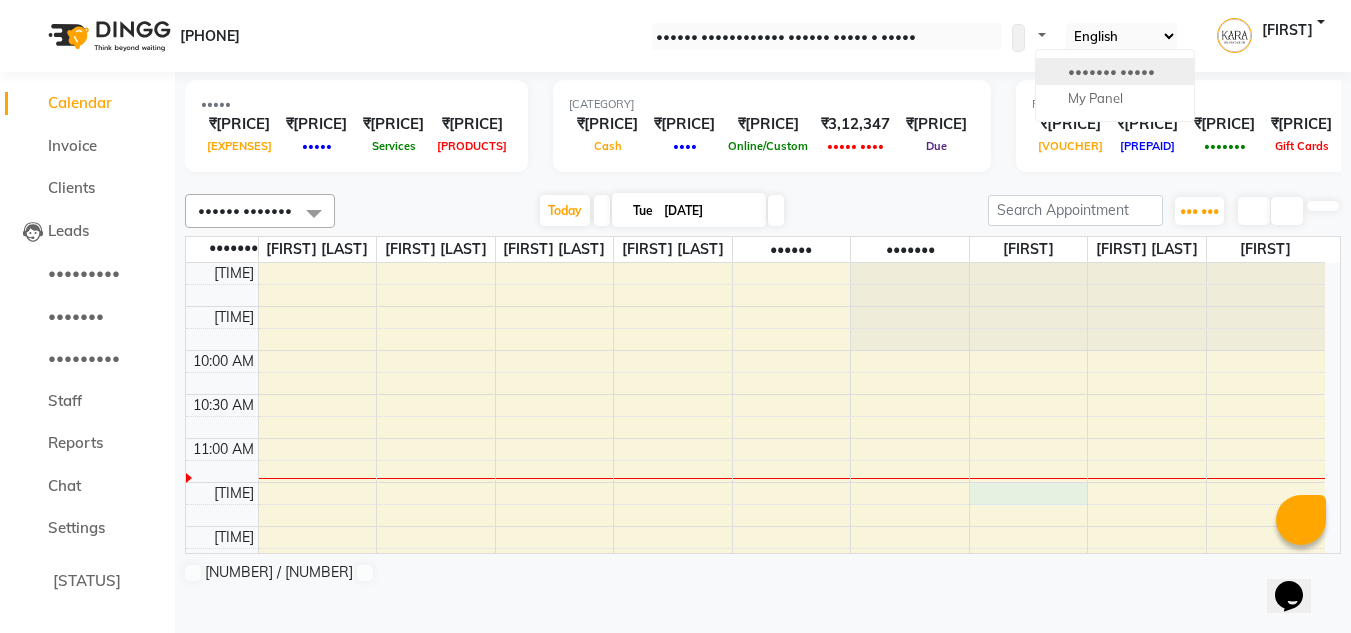 click on "9:00 AM 9:30 AM 10:00 AM 10:30 AM 11:00 AM 11:30 AM 12:00 PM 12:30 PM 1:00 PM 1:30 PM 2:00 PM 2:30 PM 3:00 PM 3:30 PM 4:00 PM 4:30 PM 5:00 PM 5:30 PM 6:00 PM 6:30 PM 7:00 PM 7:30 PM 8:00 PM 8:30 PM" at bounding box center [755, 790] 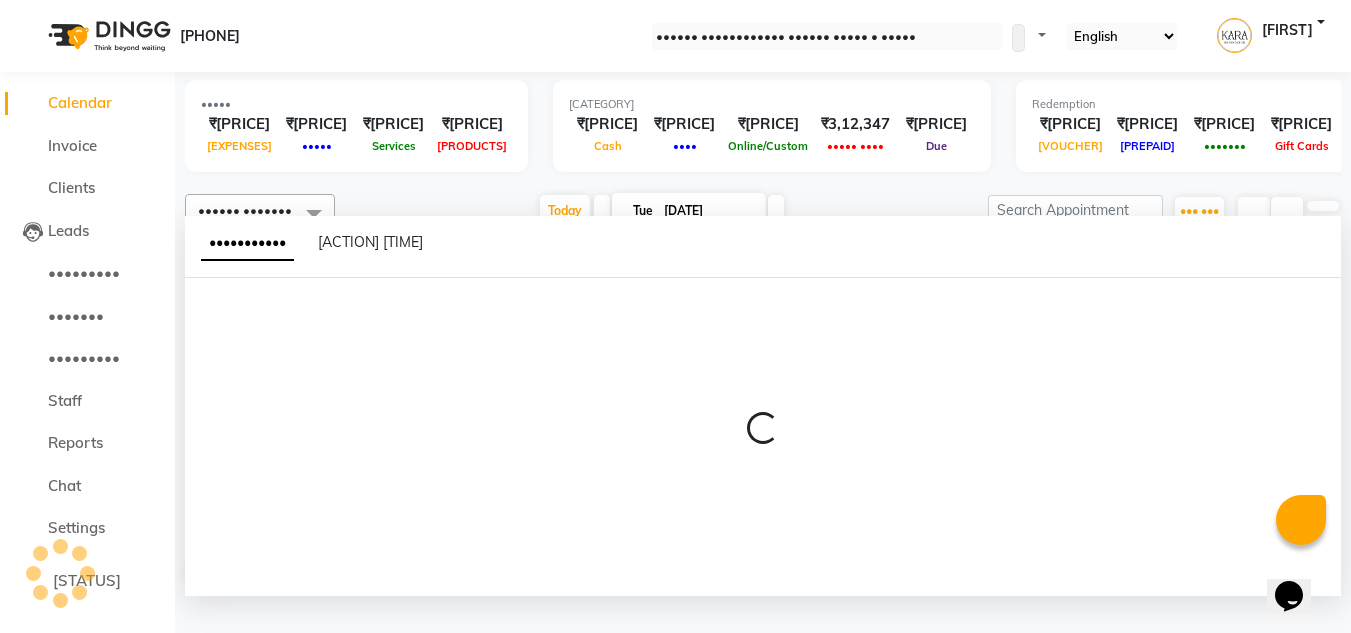 scroll, scrollTop: 1, scrollLeft: 0, axis: vertical 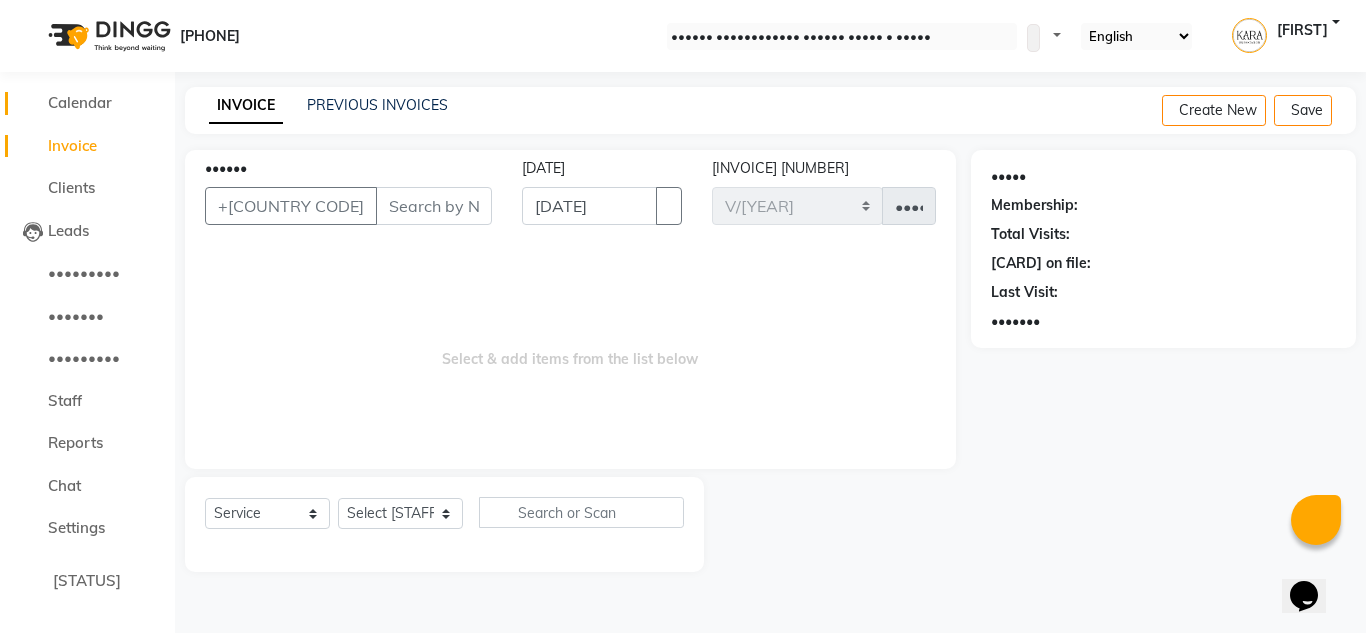 click on "Calendar" at bounding box center (87, 103) 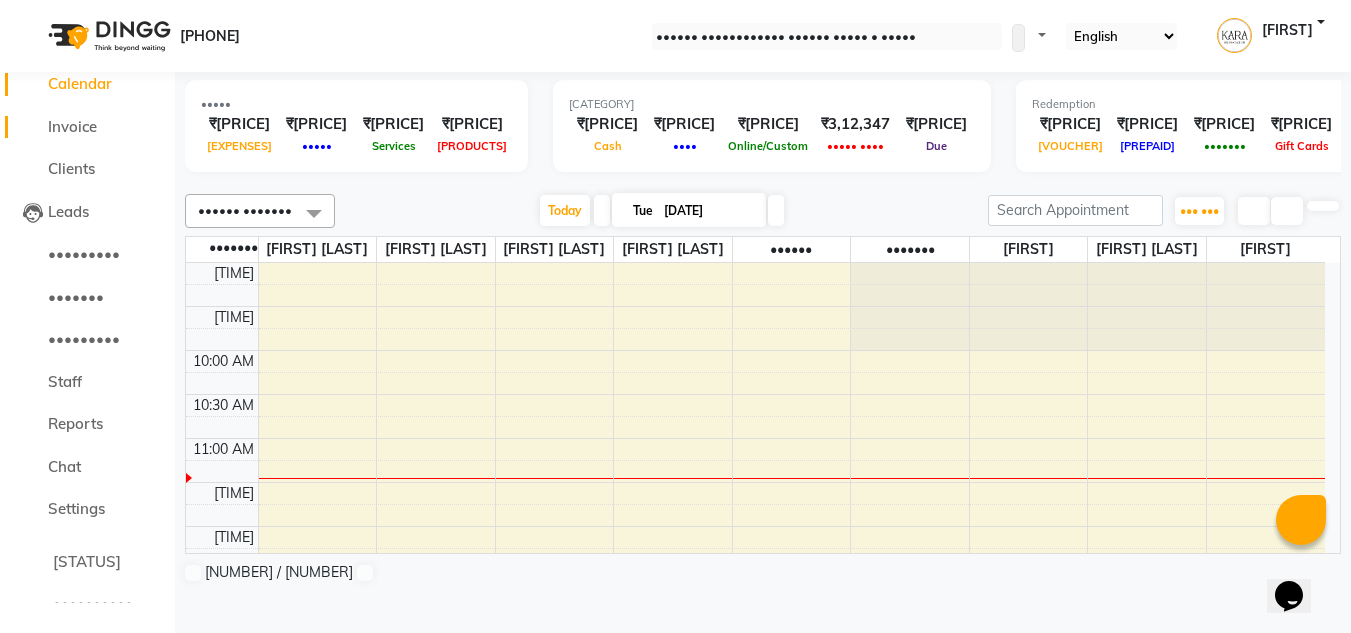 scroll, scrollTop: 0, scrollLeft: 0, axis: both 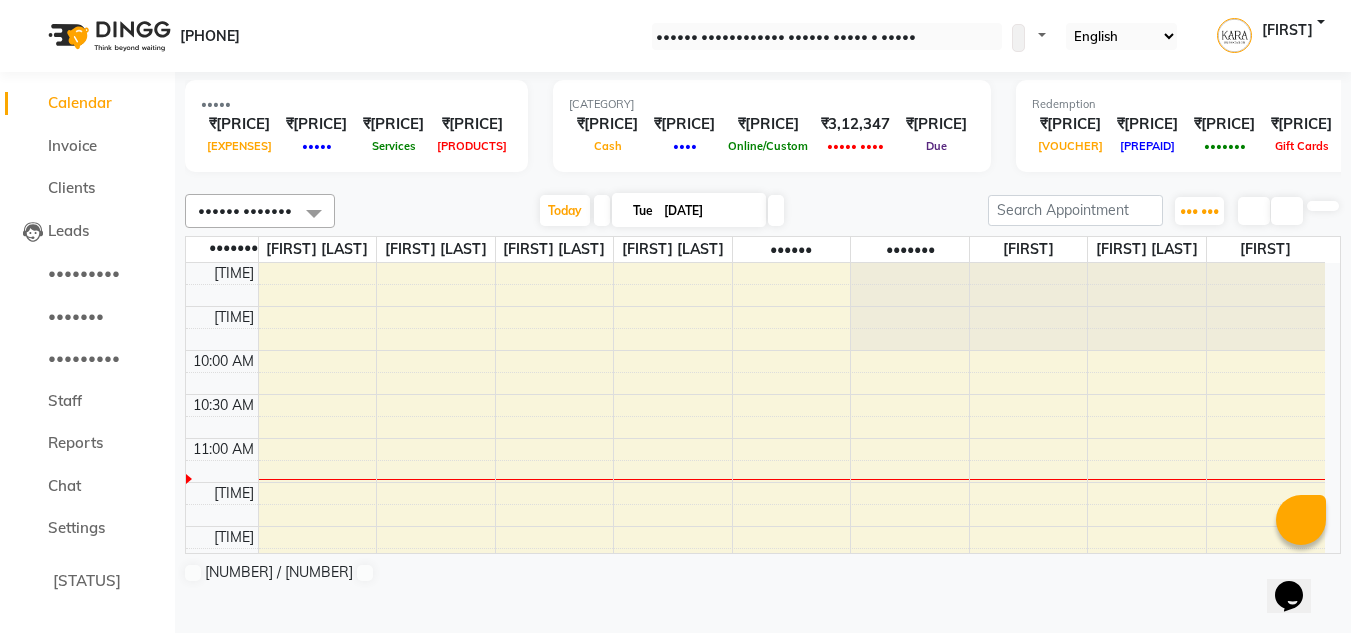 click at bounding box center (602, 210) 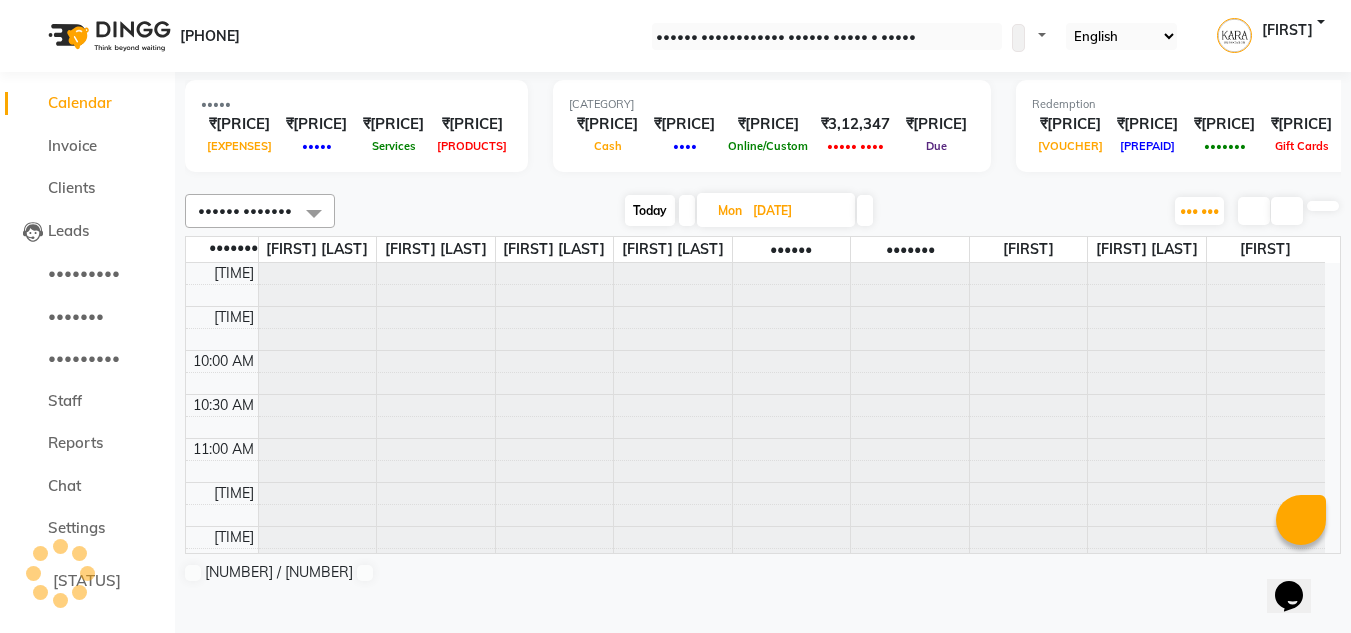 scroll, scrollTop: 177, scrollLeft: 0, axis: vertical 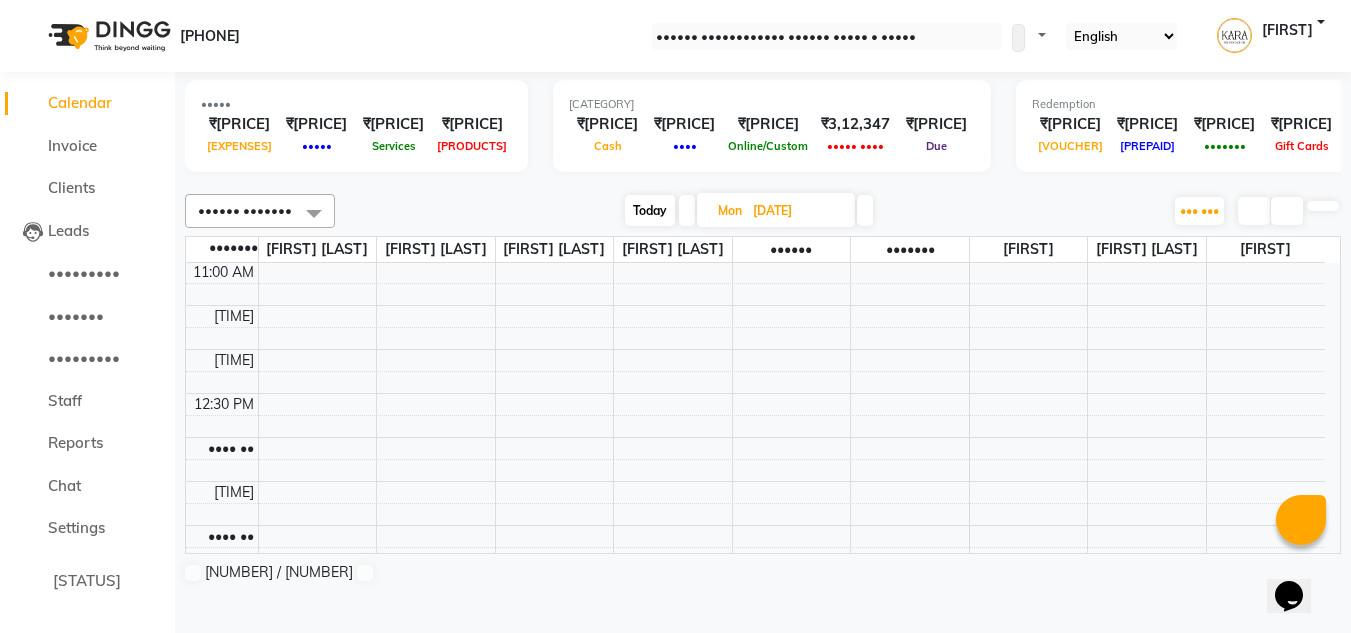click at bounding box center (687, 210) 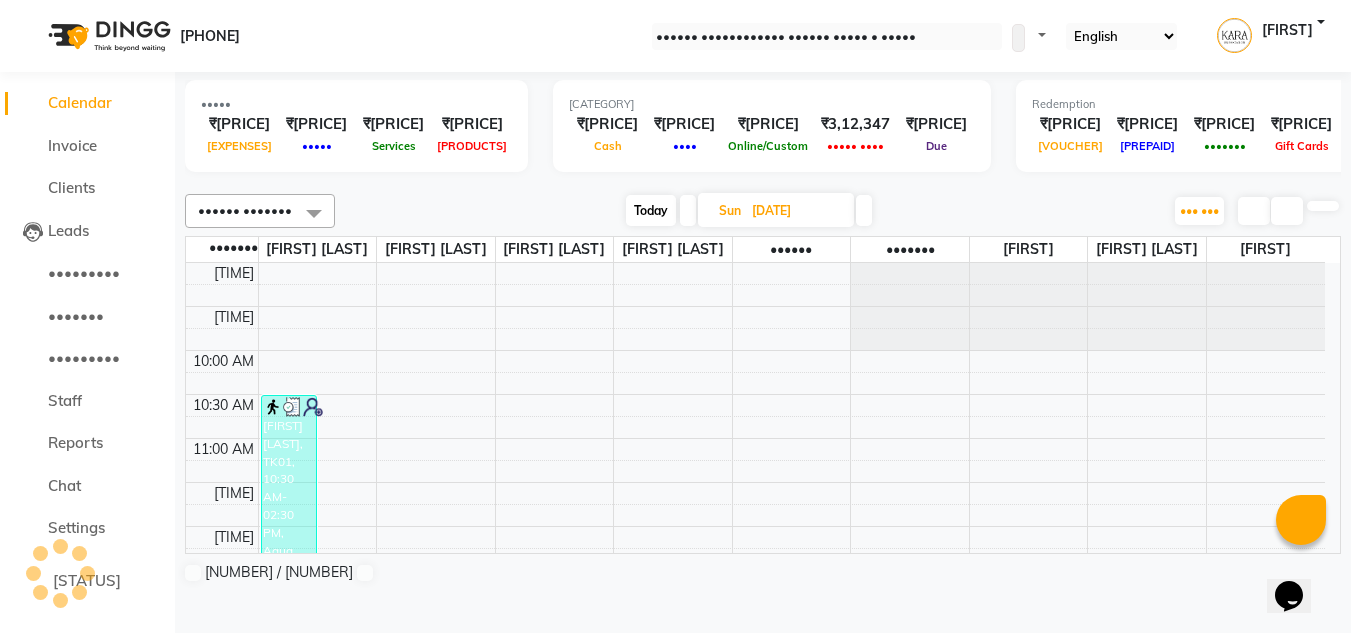 scroll, scrollTop: 177, scrollLeft: 0, axis: vertical 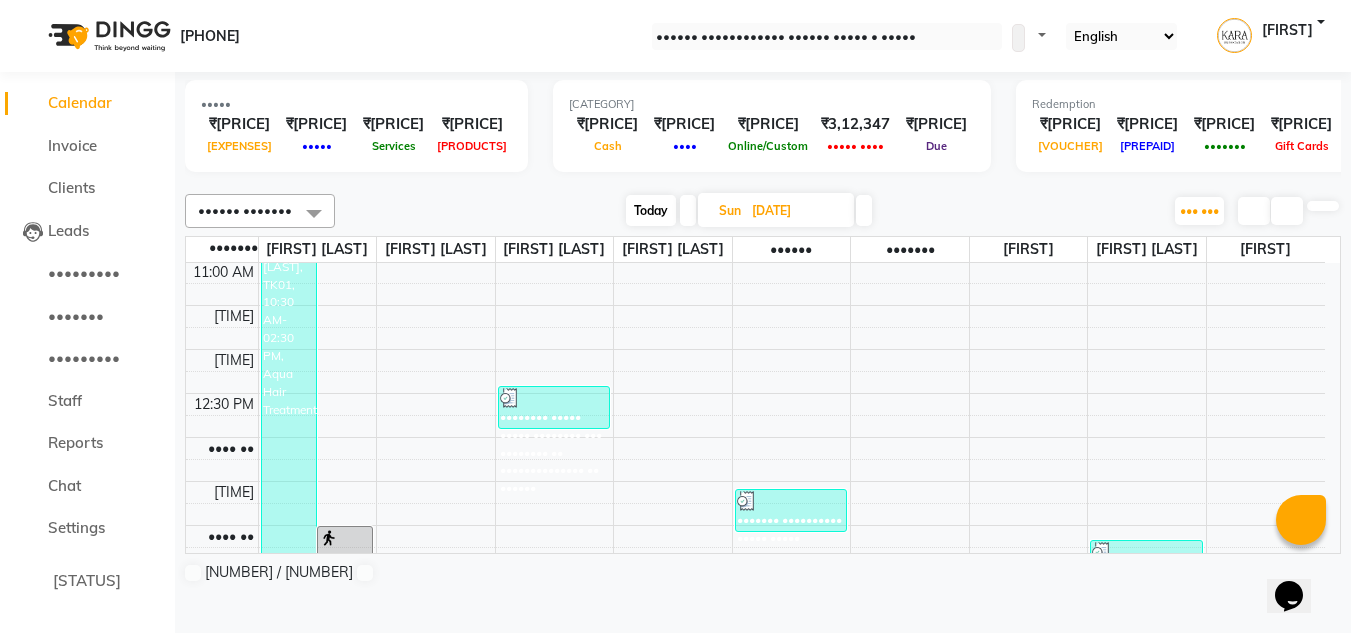click at bounding box center (719, 210) 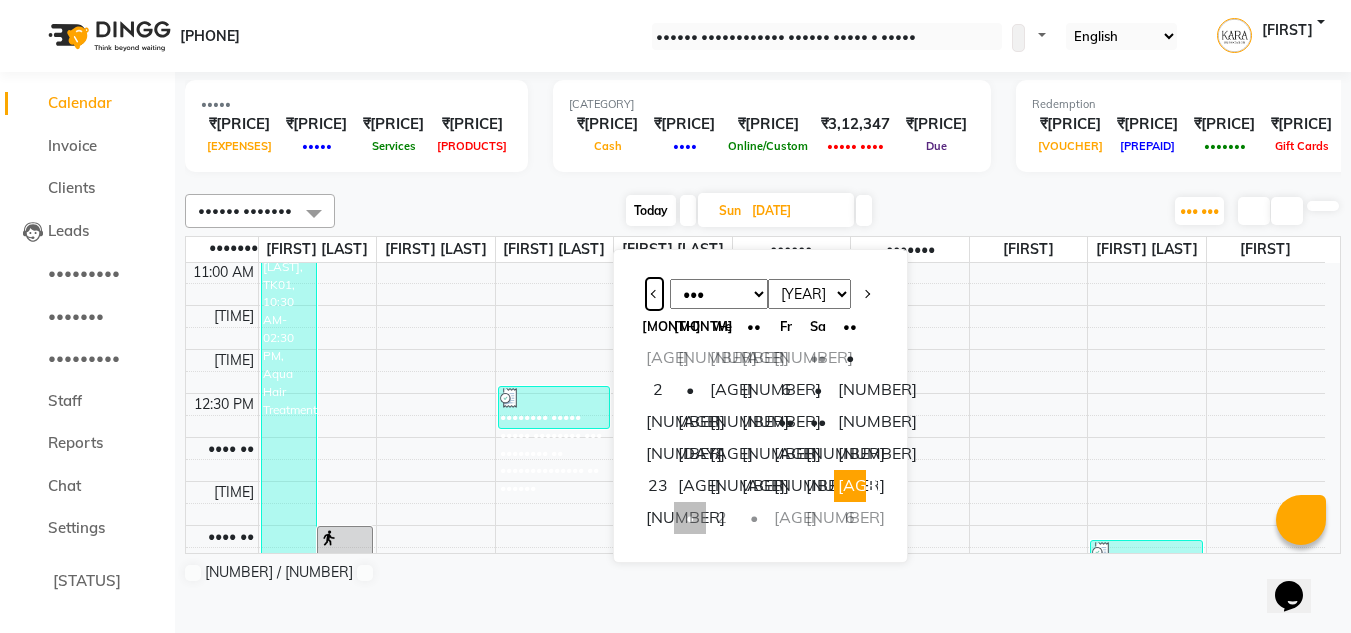click at bounding box center [654, 294] 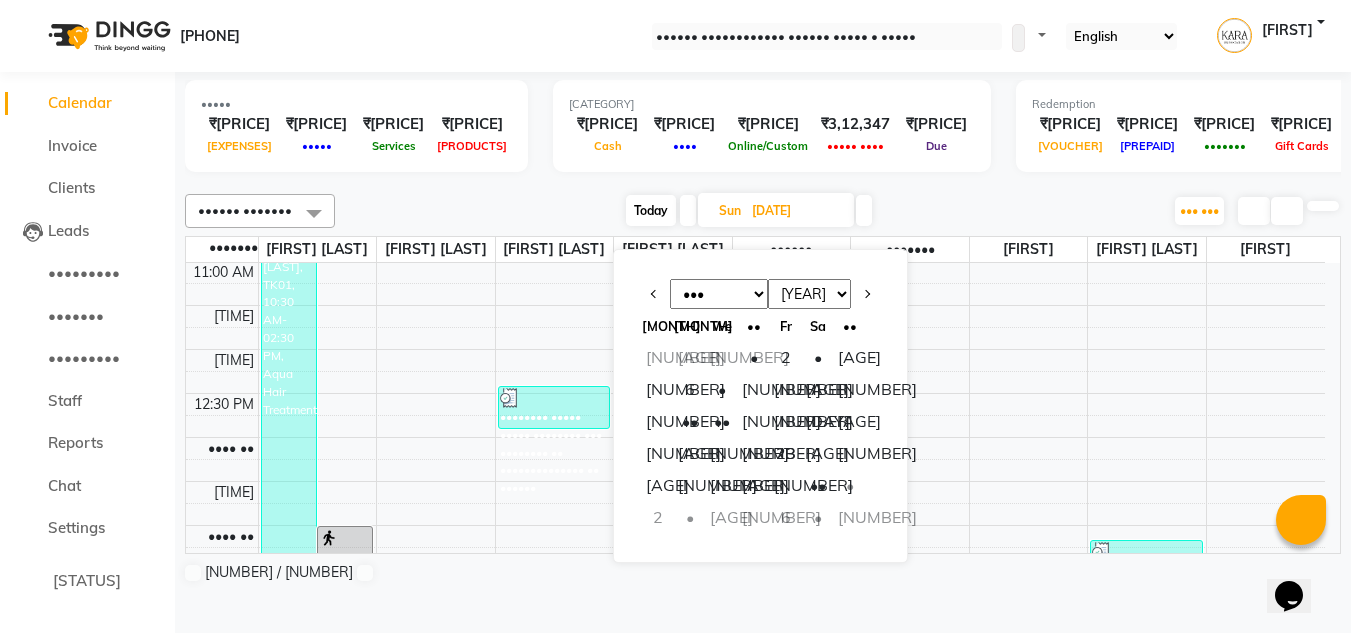 click on "•••••• ••••••• •••••• ••• ••••• ••••••• •••••• ••••• ••••••• •••••••• ••••• •••••• ••••••• ••••••  ••••• ••••• •••••••  ••••••• •••••  ••• •••••••••• ••• ••• ••• ••• ••• ••• ••• ••• ••• ••• ••• ••• •••• •••• •••• •••• •••• •••• •••• •••• •••• •••• •••• •••• •••• •••• •••• •••• •••• •••• •••• •••• •••• •• •• •• •• •• •• ••  ••   ••   ••   •   •   •   •   •   •   •   •   •   ••   ••   ••   ••   ••   ••   ••   ••   ••   ••   ••   ••   ••   ••   ••   ••   ••   ••   ••   ••   ••   ••   •   •   •   •   •   •   •   •  •••••• •••••••• ••• ••••••••••• ••• ••••••• ••• ••••••• ••• •••••••••• ••• •••••• •••••• •••••••• ••• ••••••••••• ••• ••••••• ••• ••••••• ••• •••••••••• ••• •••••• ••• ••• •••••• •••••••• ••• ••••••••••• ••• ••••••• ••• ••••••• ••• •••••••••• ••• •••••• •••••• ••••••• •••••• ••• ••••• ••••••• •••••• ••••• ••••••• •••••••• ••••• •••••• ••••••• ••••••  ••••• ••••• •••••••  ••••••• ••••• ••  ••••• ••••   •••• ••••  •••• •• ••••••••  •••••••• • •••• ••••  ••••••••••  •••••••••• • •••• ••••  ••••  •••• ••••" at bounding box center [763, 388] 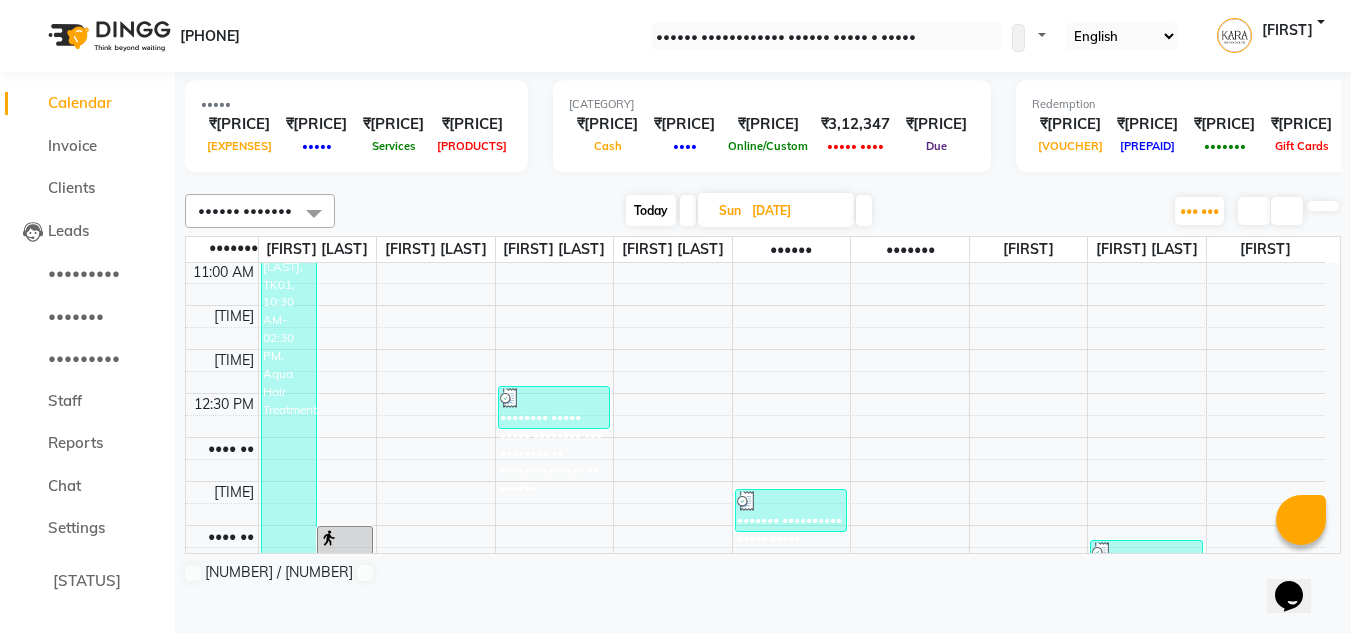 click at bounding box center [719, 210] 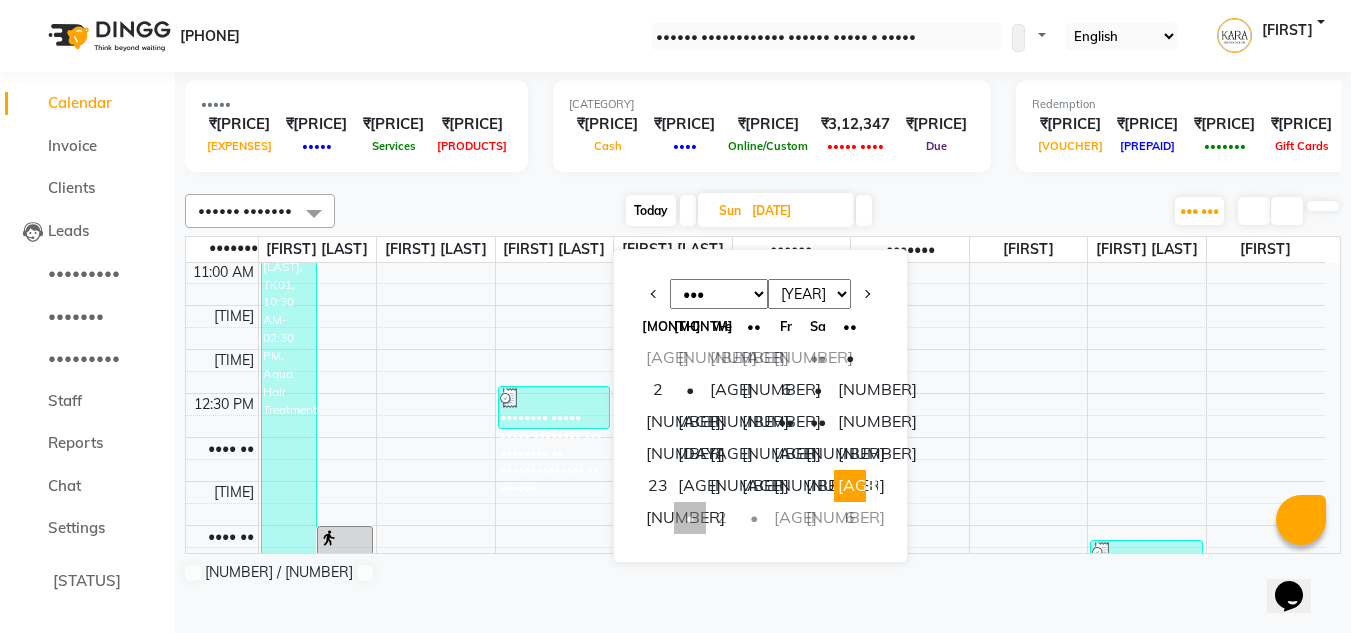click on "[MONTH] [MONTH] [MONTH] [MONTH] [MONTH] [MONTH] [MONTH] [MONTH] [MONTH] [MONTH] [MONTH] [MONTH]" at bounding box center [719, 294] 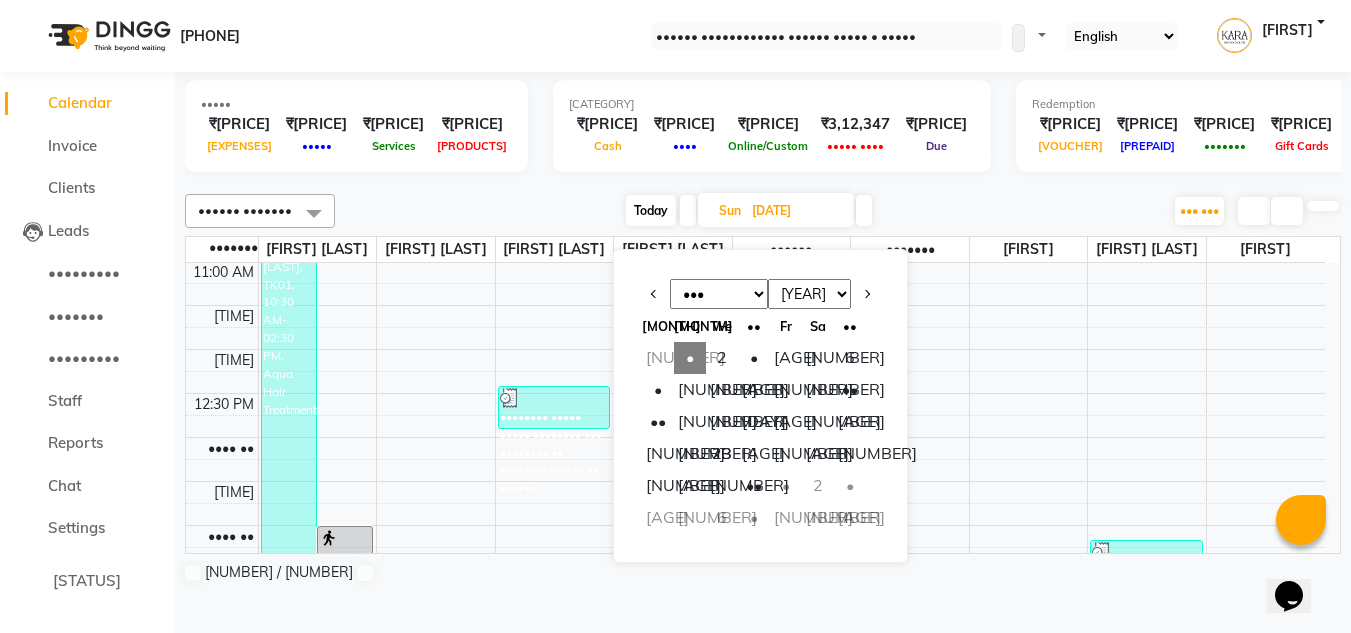 click on "Total  ₹0  Expenses ₹0  Sales ₹0  Services ₹0  Products Finance  ₹0  Cash ₹0  Card ₹0  Online/Custom ₹3,12,347 Petty cash ₹0 Due  Redemption  ₹0 Voucher ₹0 Prepaid ₹0 Package ₹0  Gift Cards ₹0  Wallet  Appointment  0 Completed 0 Upcoming 0 Ongoing 0 No show  Other sales  ₹0  Packages ₹0  Memberships ₹0  Vouchers ₹0  Prepaids ₹0  Gift Cards" at bounding box center (763, 129) 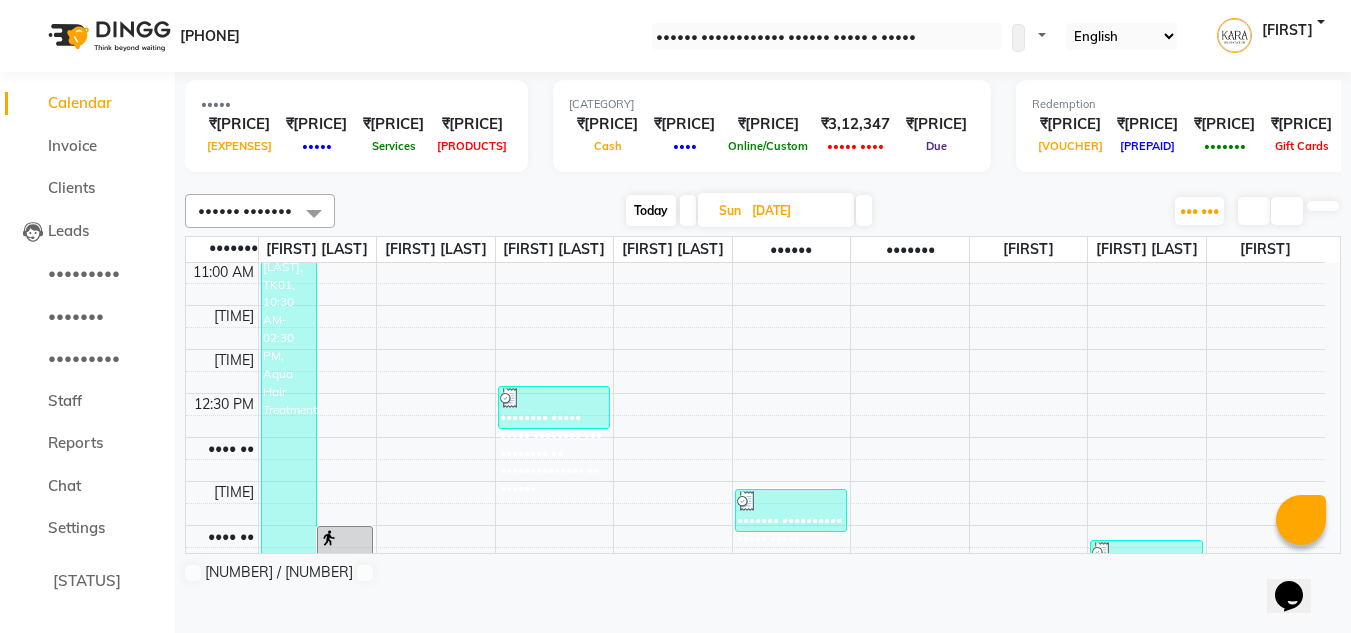 click at bounding box center [864, 210] 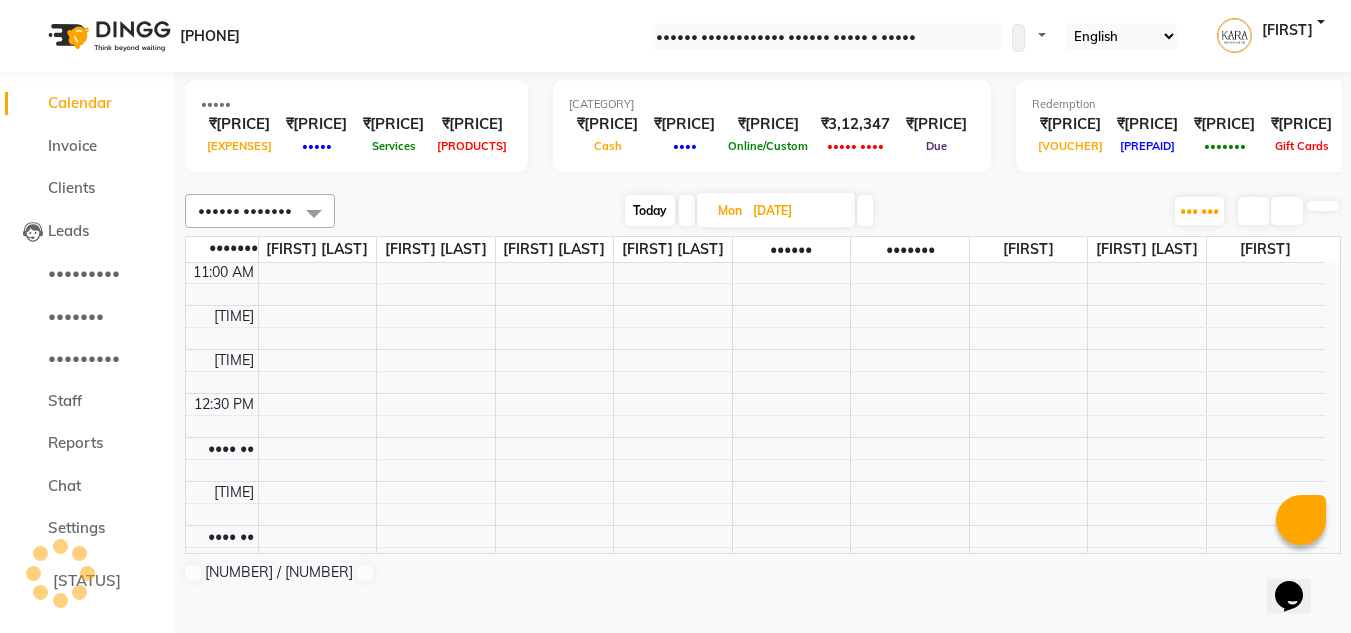 scroll, scrollTop: 177, scrollLeft: 0, axis: vertical 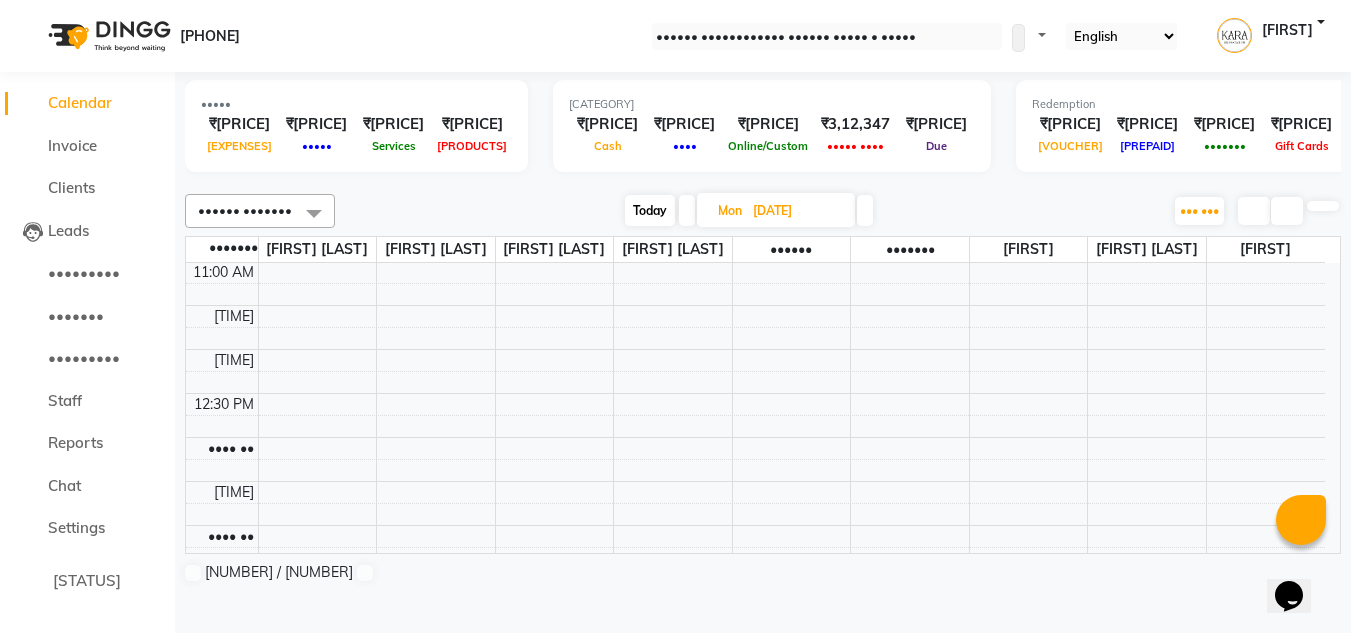 click at bounding box center (865, 210) 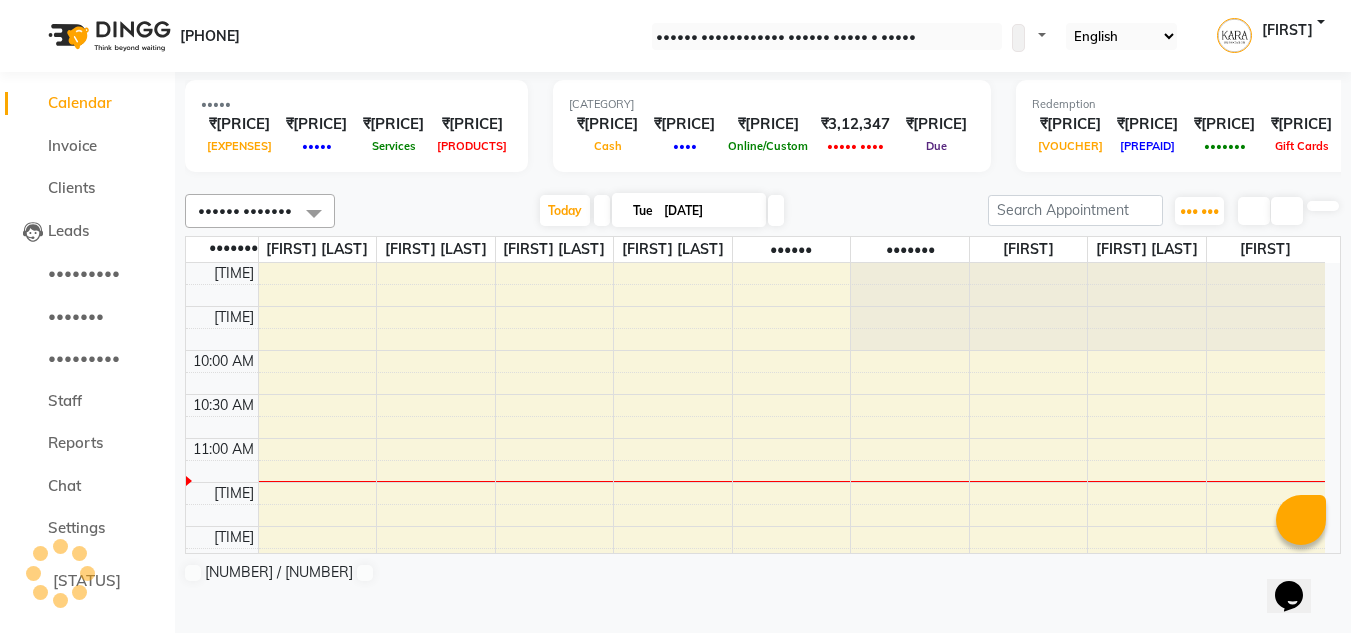 scroll, scrollTop: 177, scrollLeft: 0, axis: vertical 